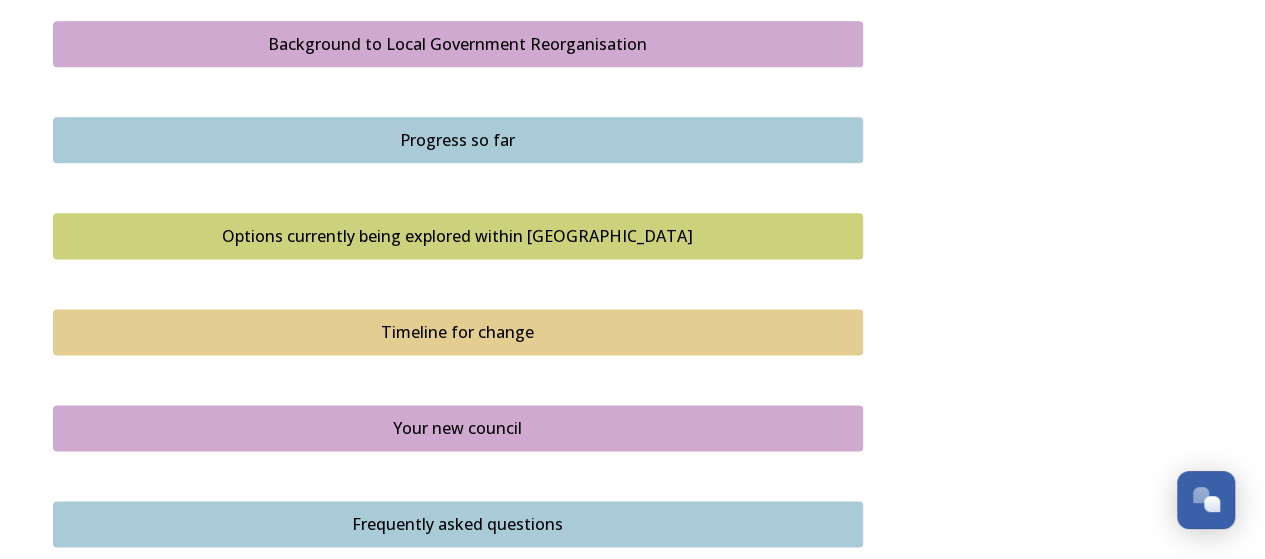 scroll, scrollTop: 1087, scrollLeft: 0, axis: vertical 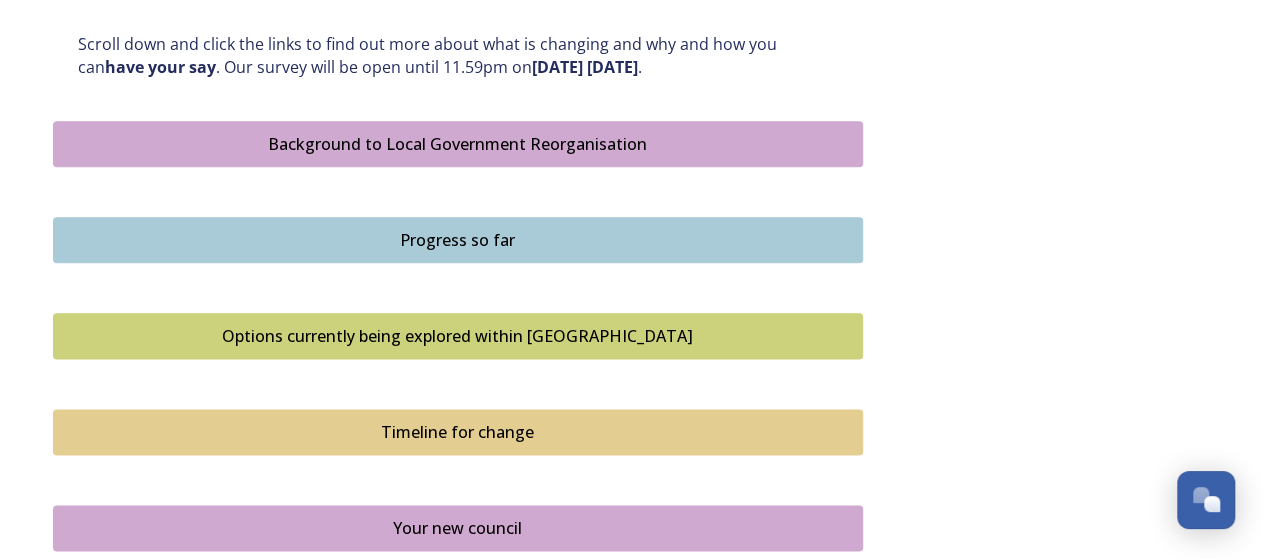 click on "Background to Local Government Reorganisation" at bounding box center [458, 144] 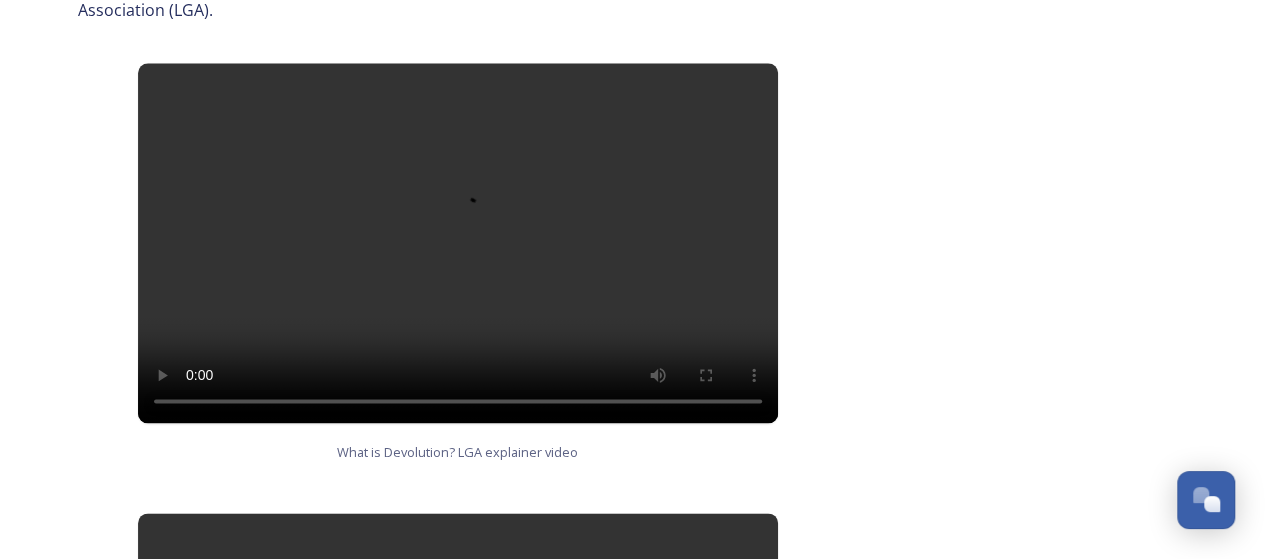 scroll, scrollTop: 1200, scrollLeft: 0, axis: vertical 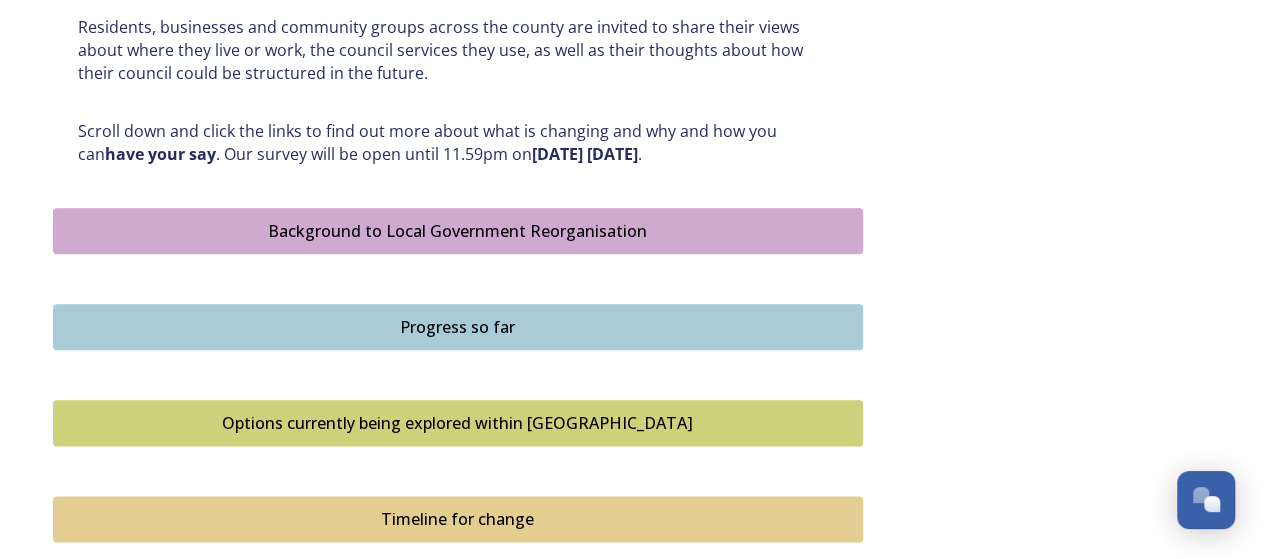 click on "Progress so far" at bounding box center [458, 327] 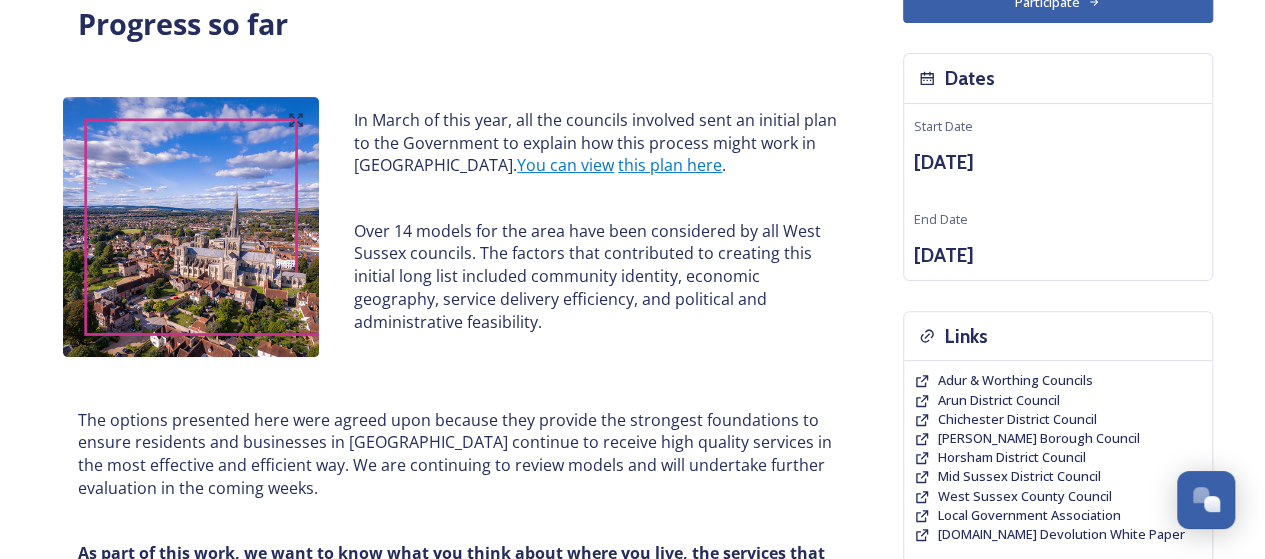 scroll, scrollTop: 100, scrollLeft: 0, axis: vertical 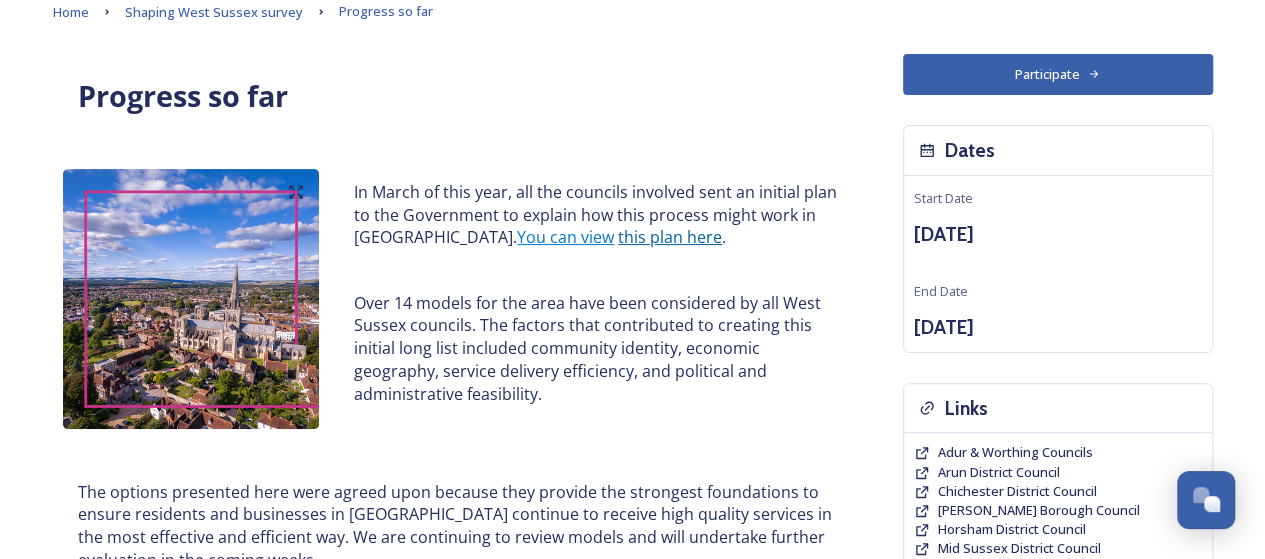 click on "this plan here" at bounding box center (670, 237) 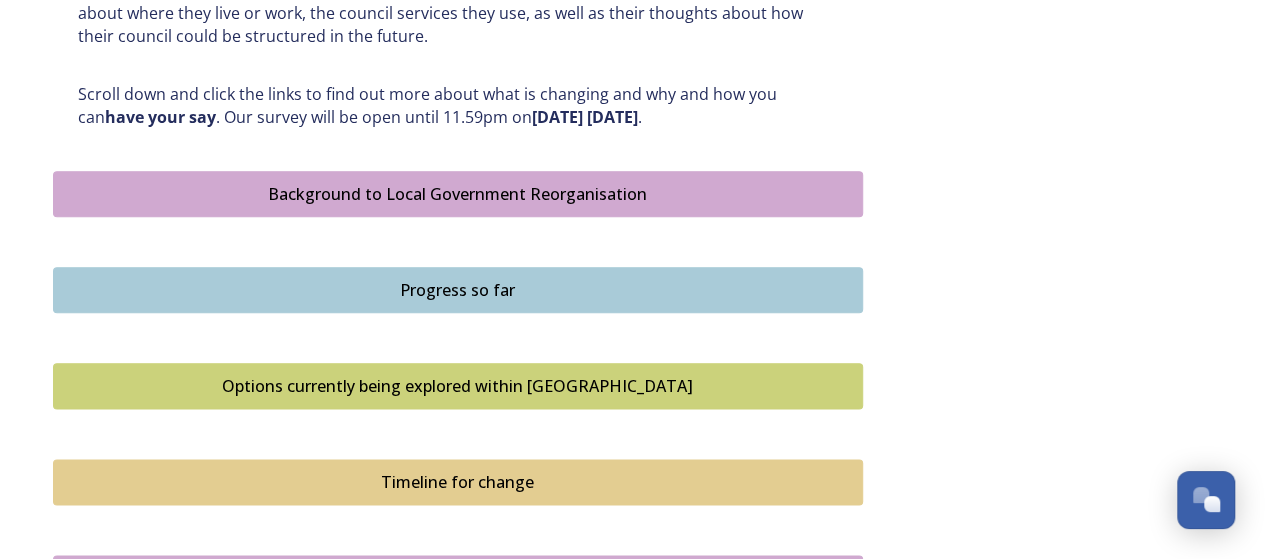 scroll, scrollTop: 1200, scrollLeft: 0, axis: vertical 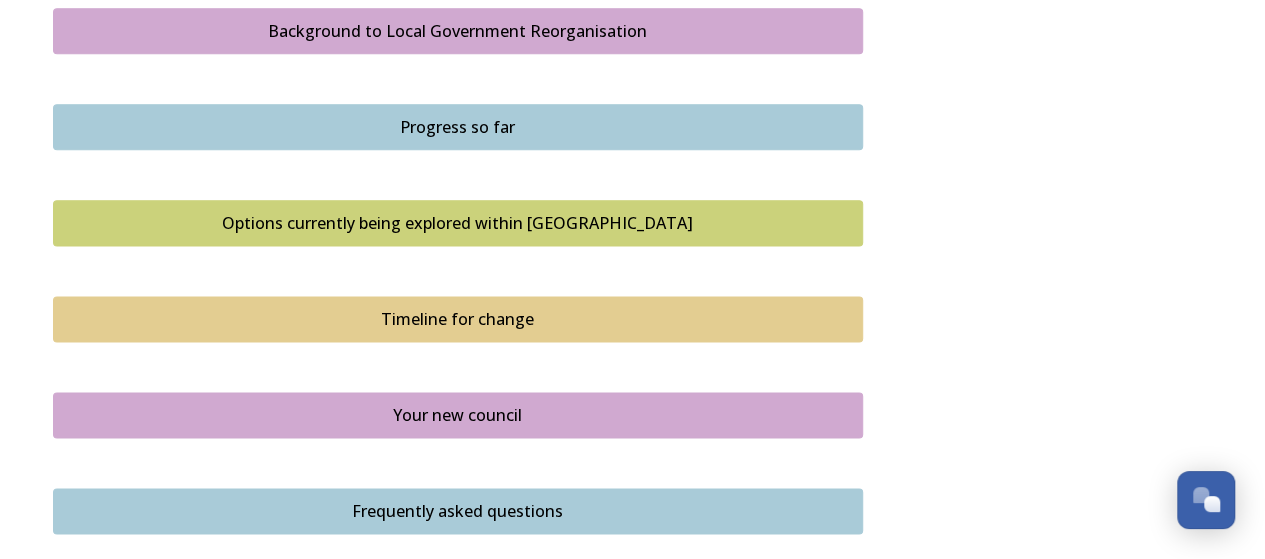 click on "Options currently being explored within [GEOGRAPHIC_DATA]" at bounding box center [458, 223] 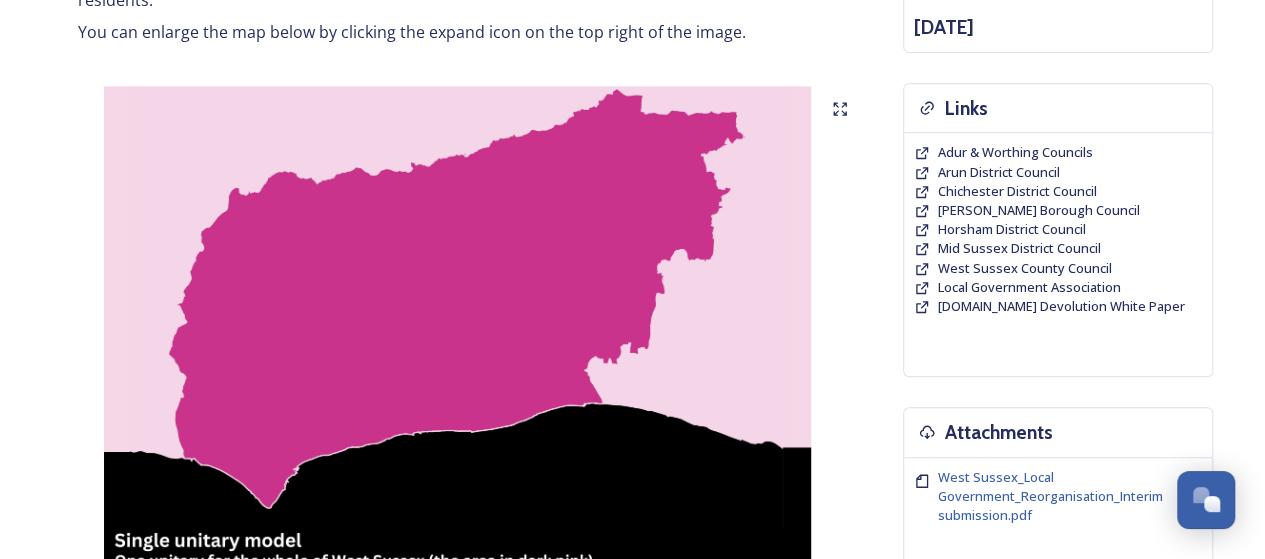 scroll, scrollTop: 300, scrollLeft: 0, axis: vertical 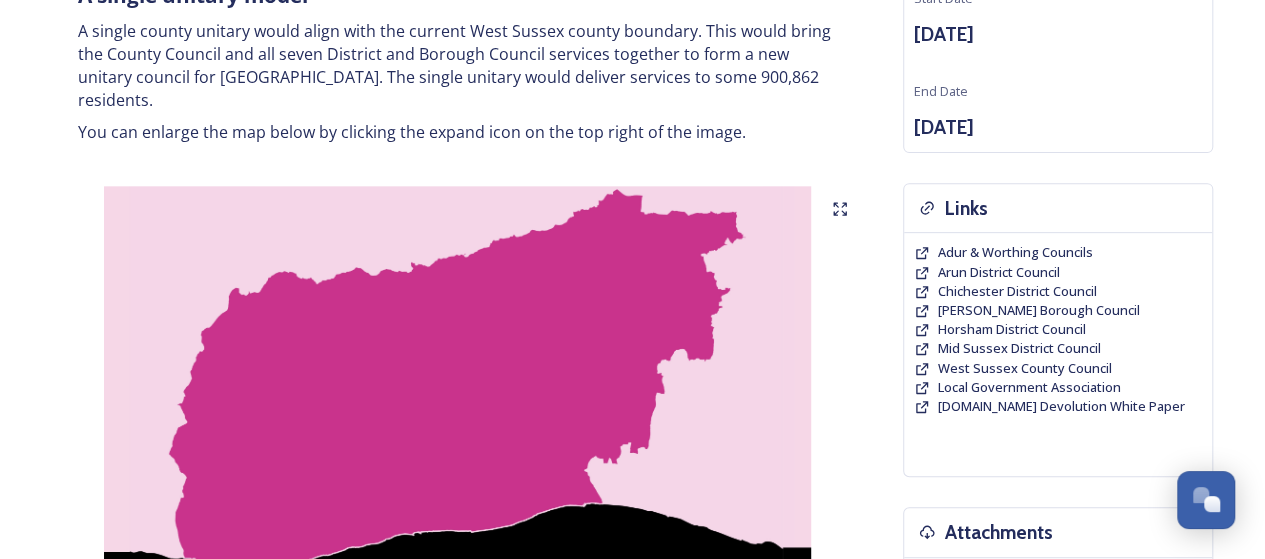 click 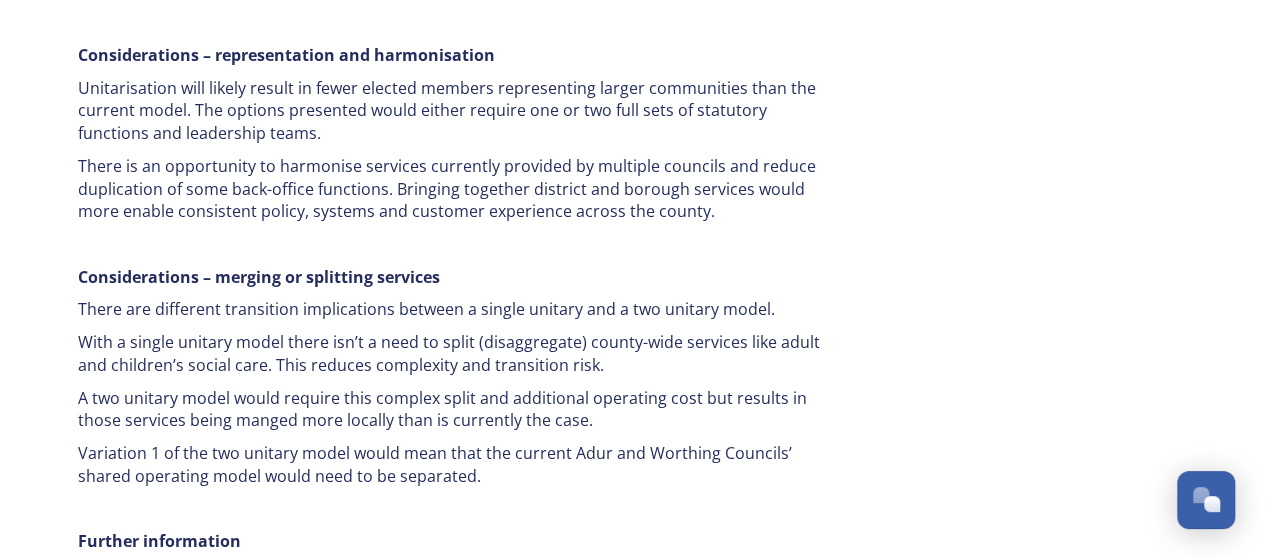 scroll, scrollTop: 3654, scrollLeft: 0, axis: vertical 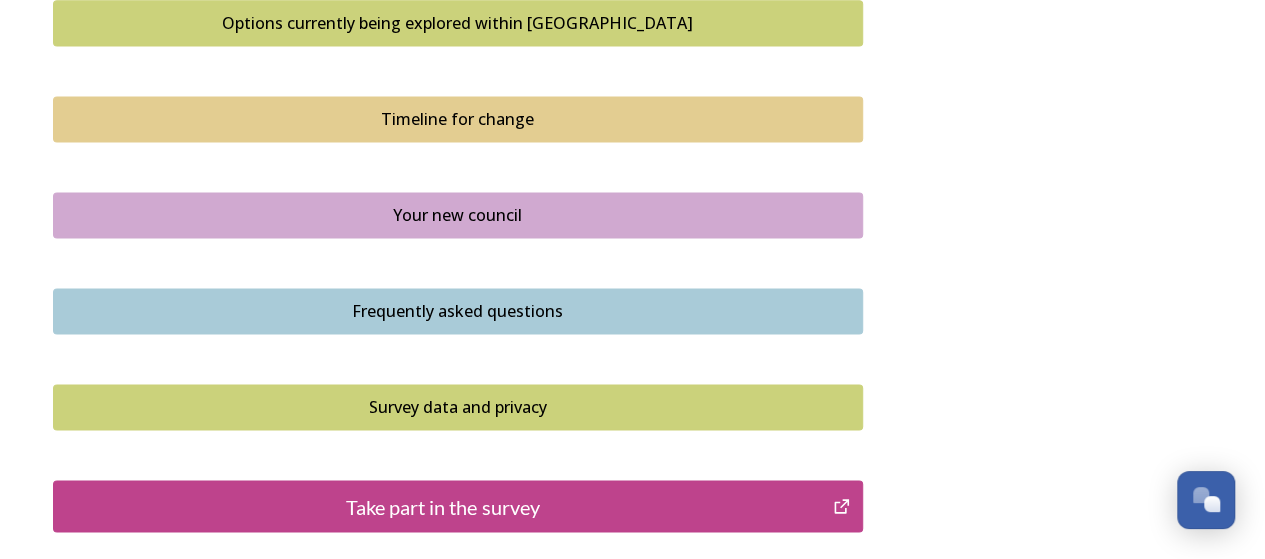 click on "Timeline for change" at bounding box center (458, 119) 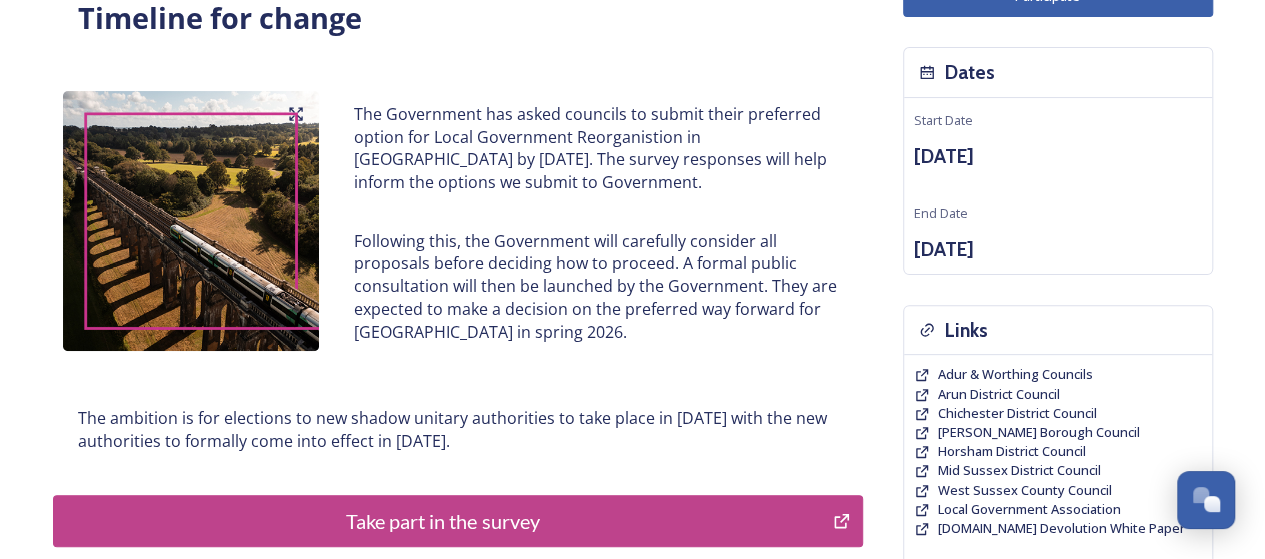 scroll, scrollTop: 18, scrollLeft: 0, axis: vertical 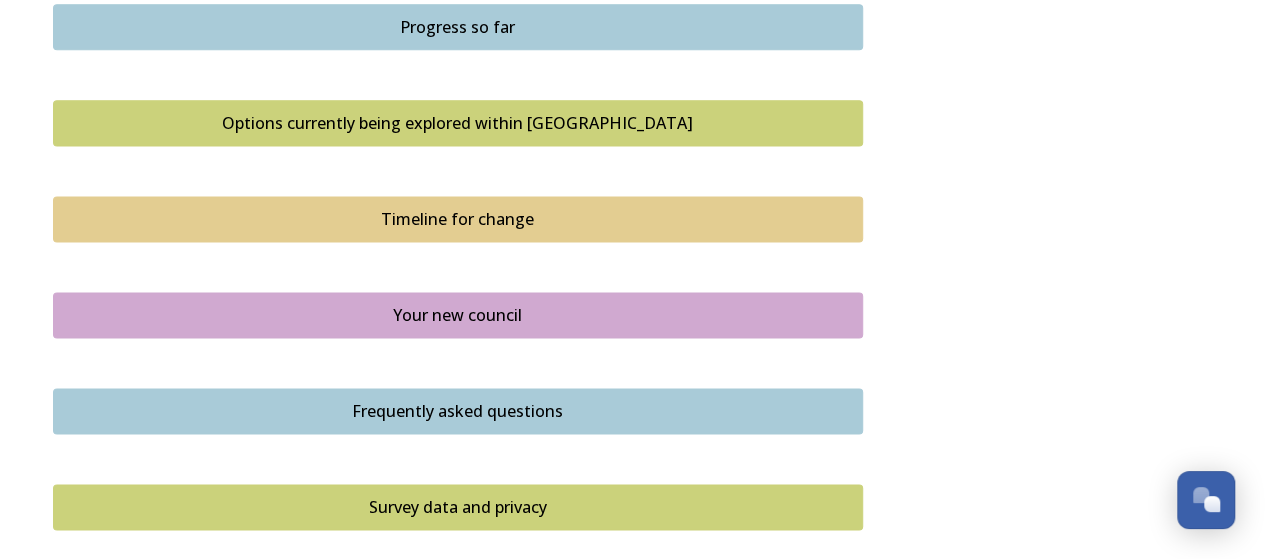 click on "Your new council" at bounding box center (458, 315) 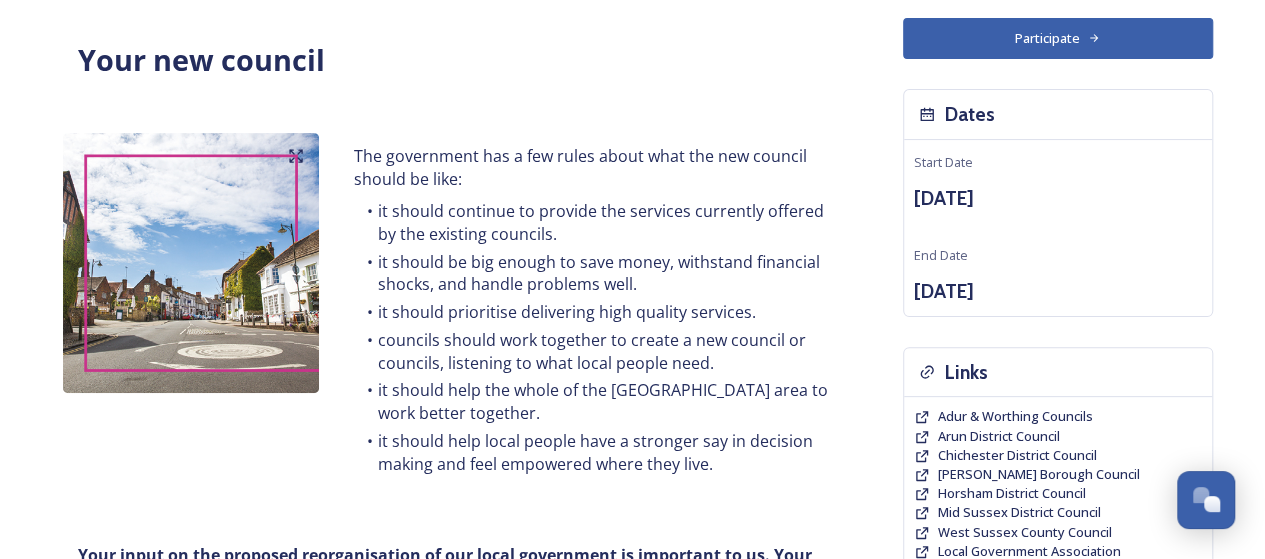 scroll, scrollTop: 0, scrollLeft: 0, axis: both 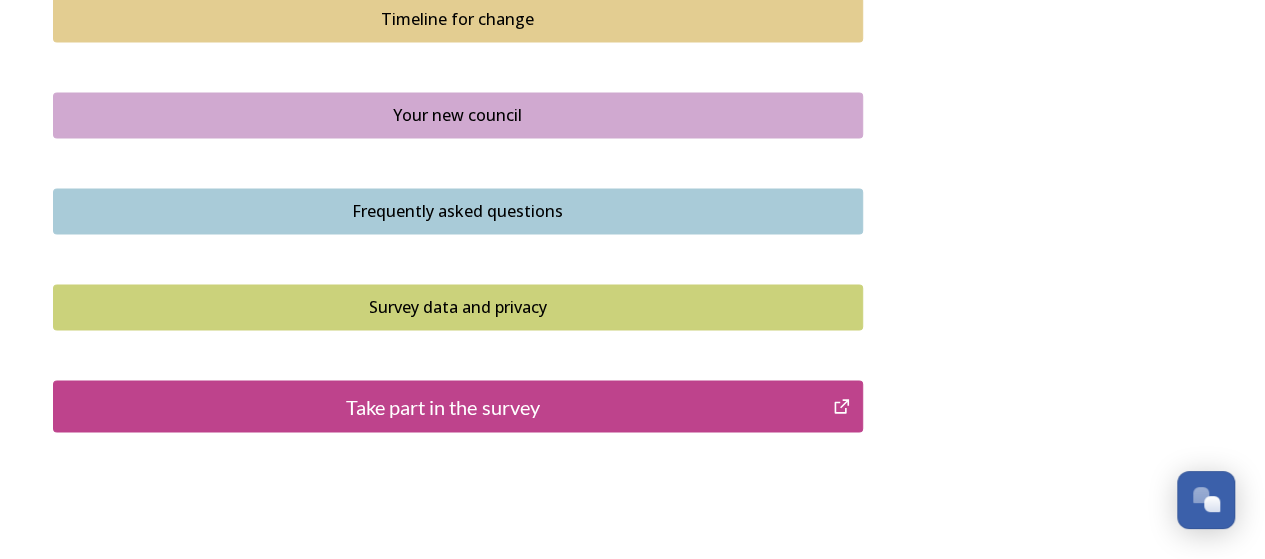 click on "Frequently asked questions" at bounding box center (458, 211) 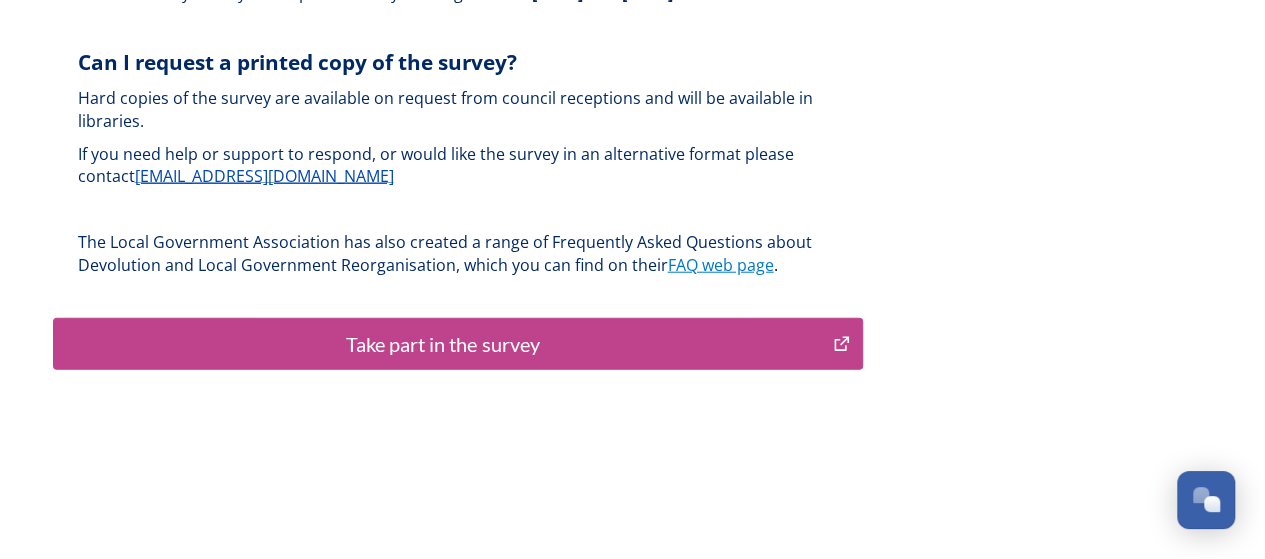 scroll, scrollTop: 5924, scrollLeft: 0, axis: vertical 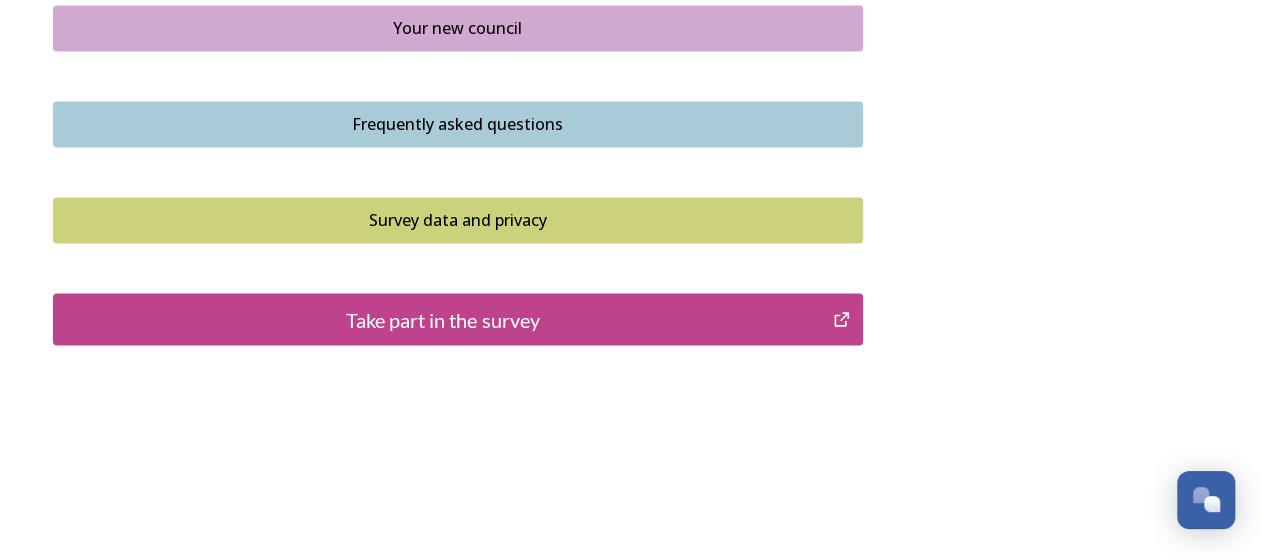 click on "Survey data and privacy" at bounding box center (458, 220) 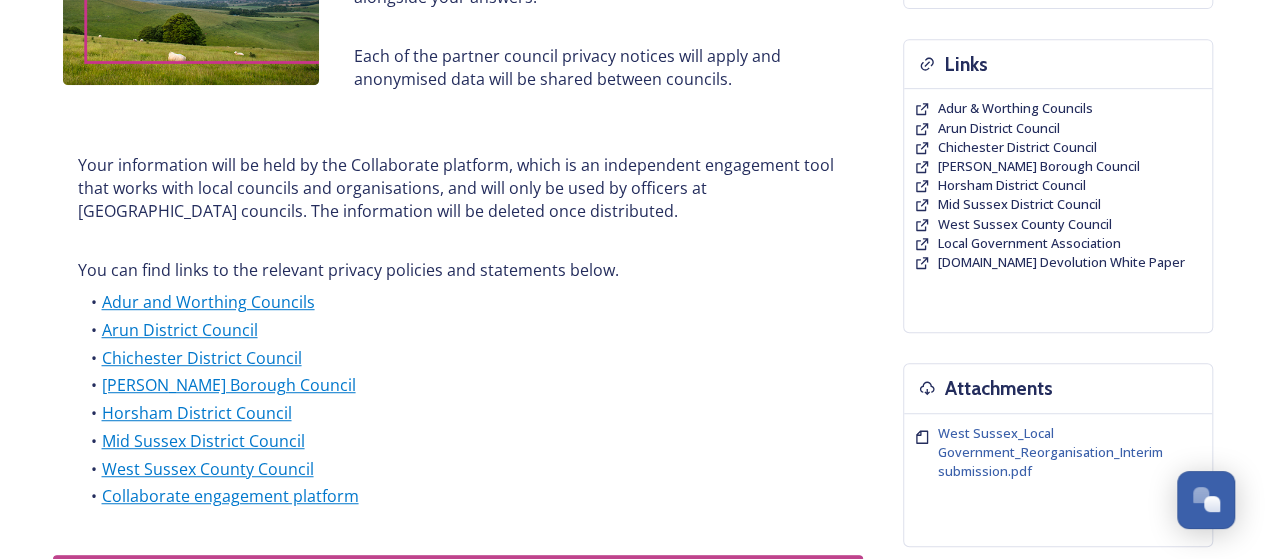 scroll, scrollTop: 500, scrollLeft: 0, axis: vertical 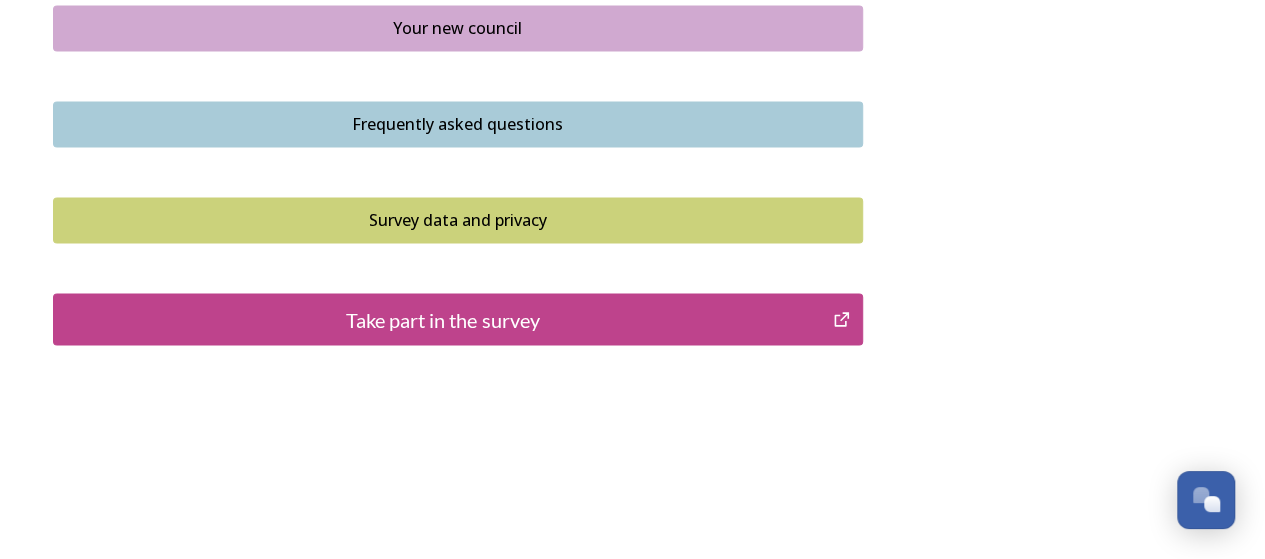 click on "Take part in the survey" at bounding box center [443, 319] 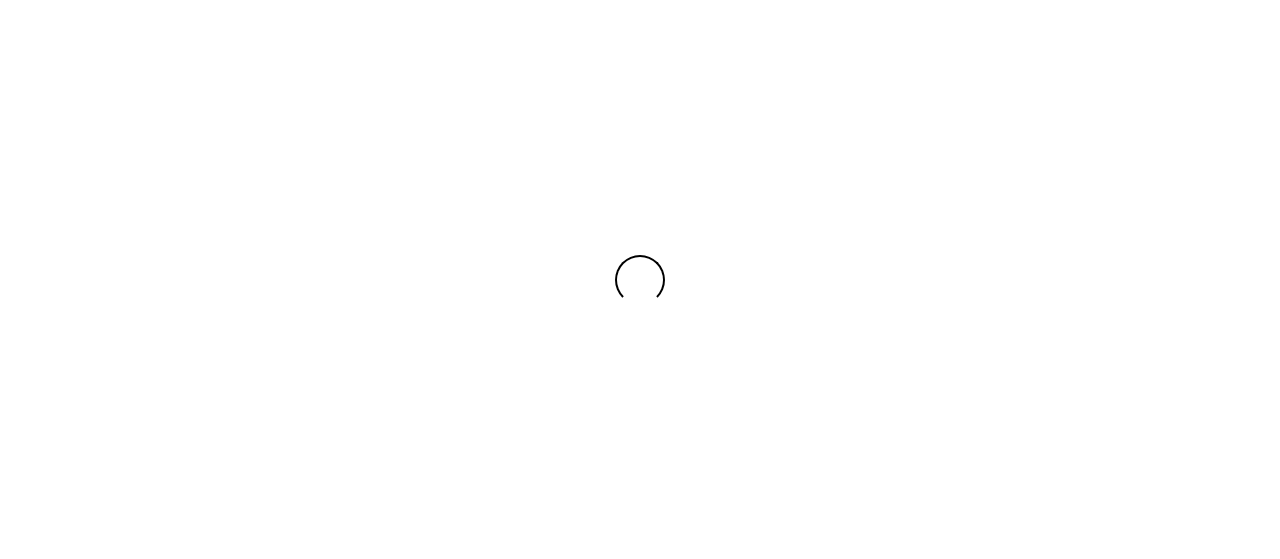 scroll, scrollTop: 0, scrollLeft: 0, axis: both 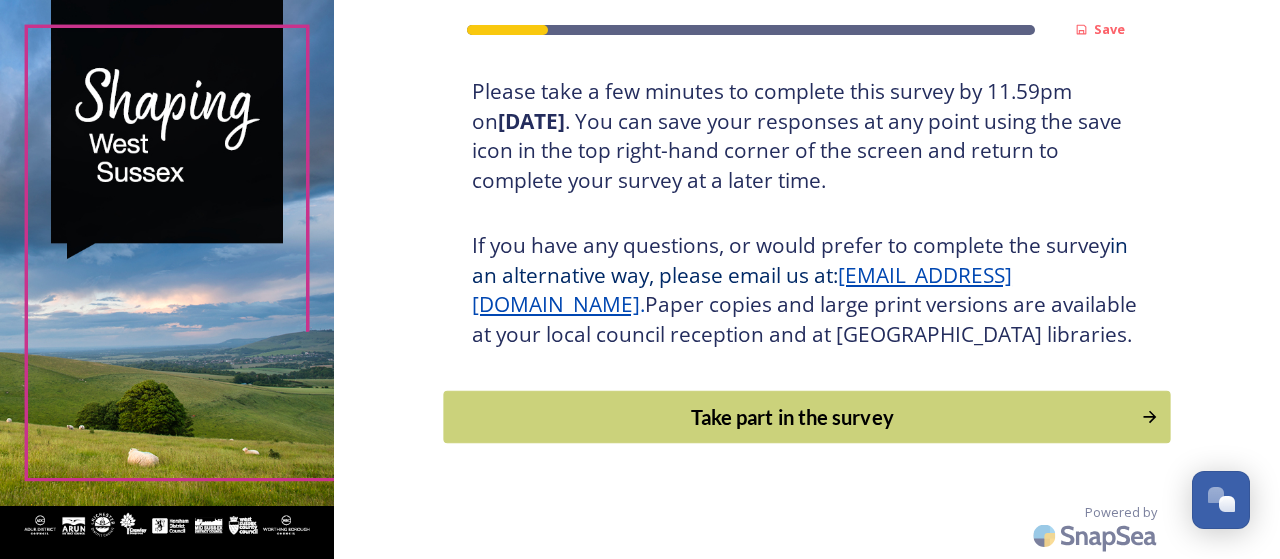 click on "Take part in the survey" at bounding box center [793, 417] 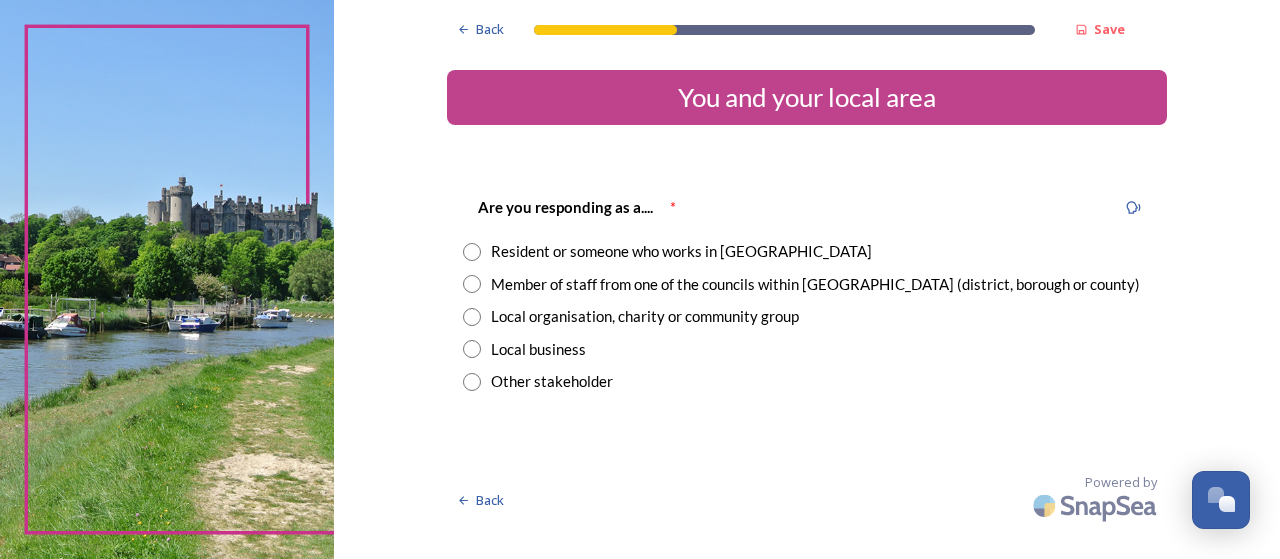 click at bounding box center [472, 252] 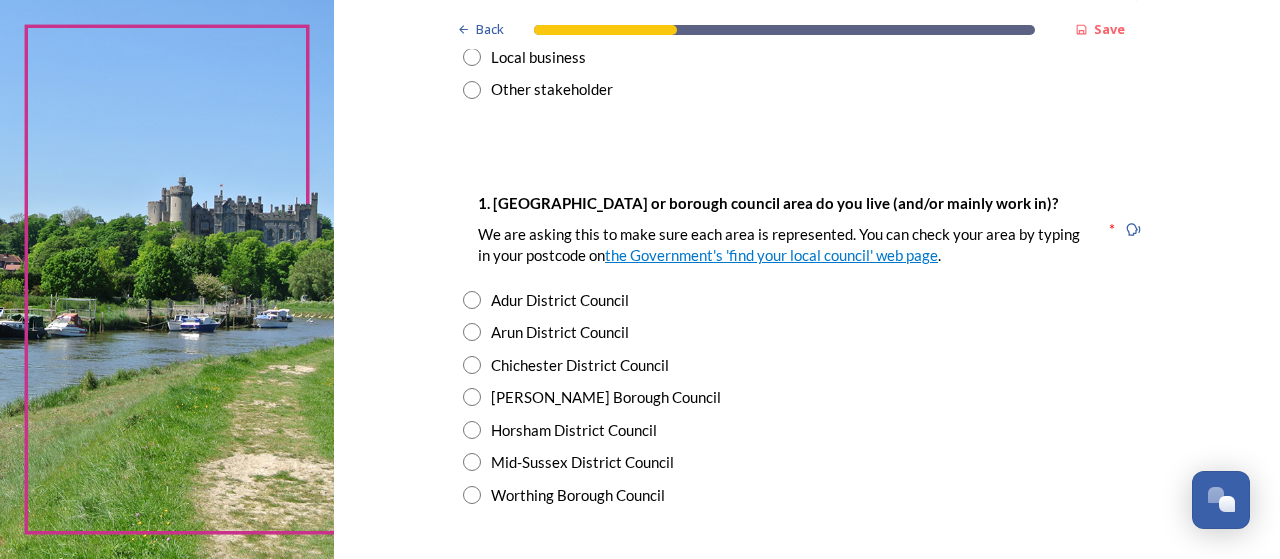 scroll, scrollTop: 300, scrollLeft: 0, axis: vertical 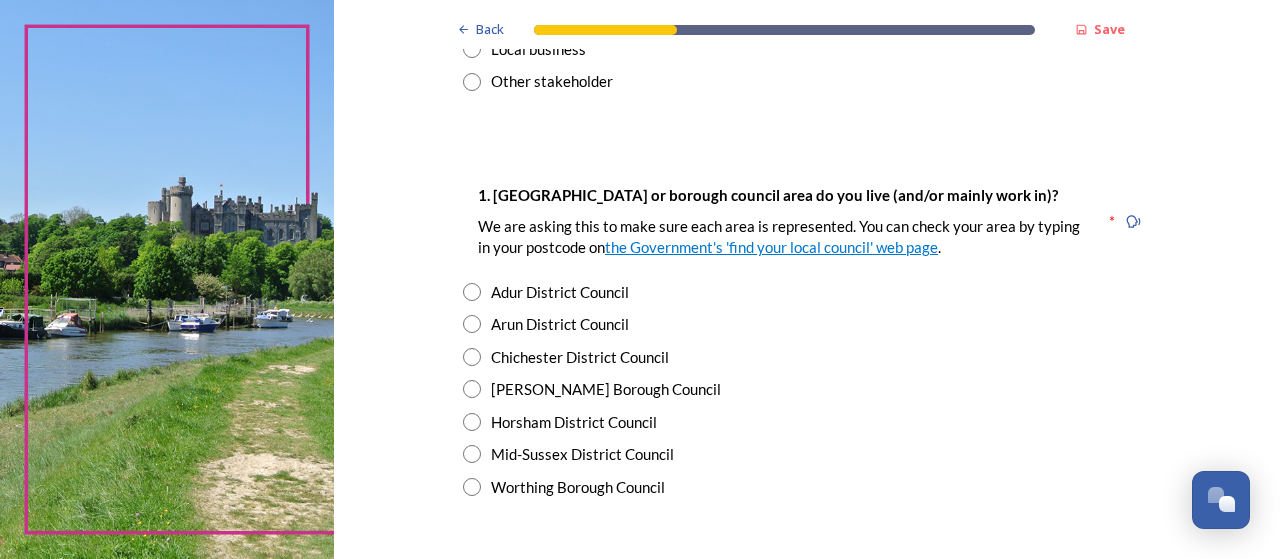 click at bounding box center (472, 422) 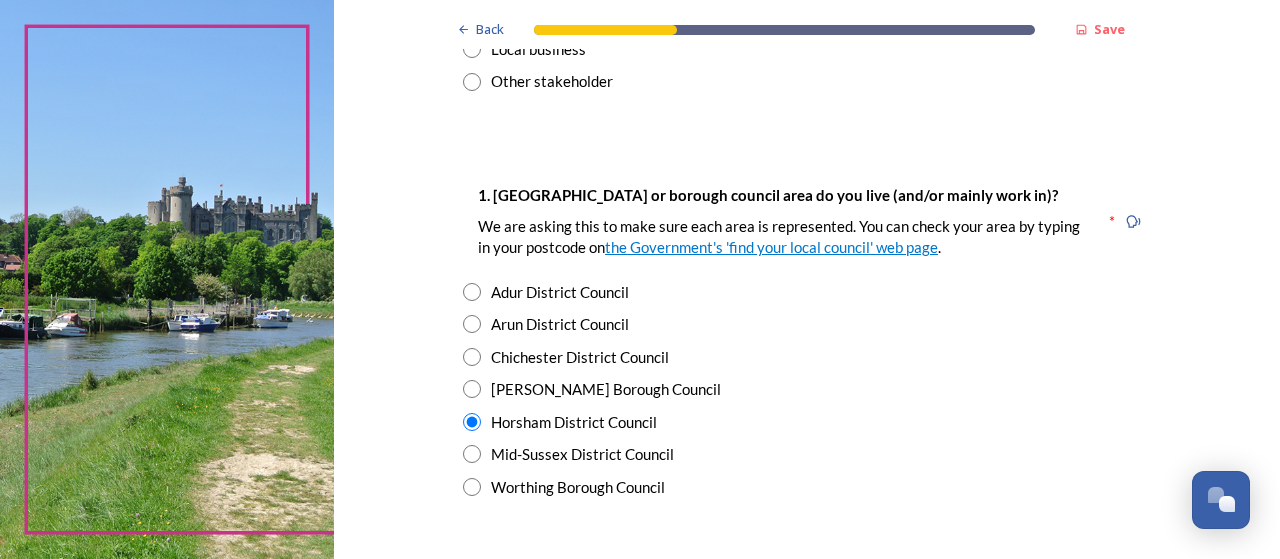 click at bounding box center [472, 454] 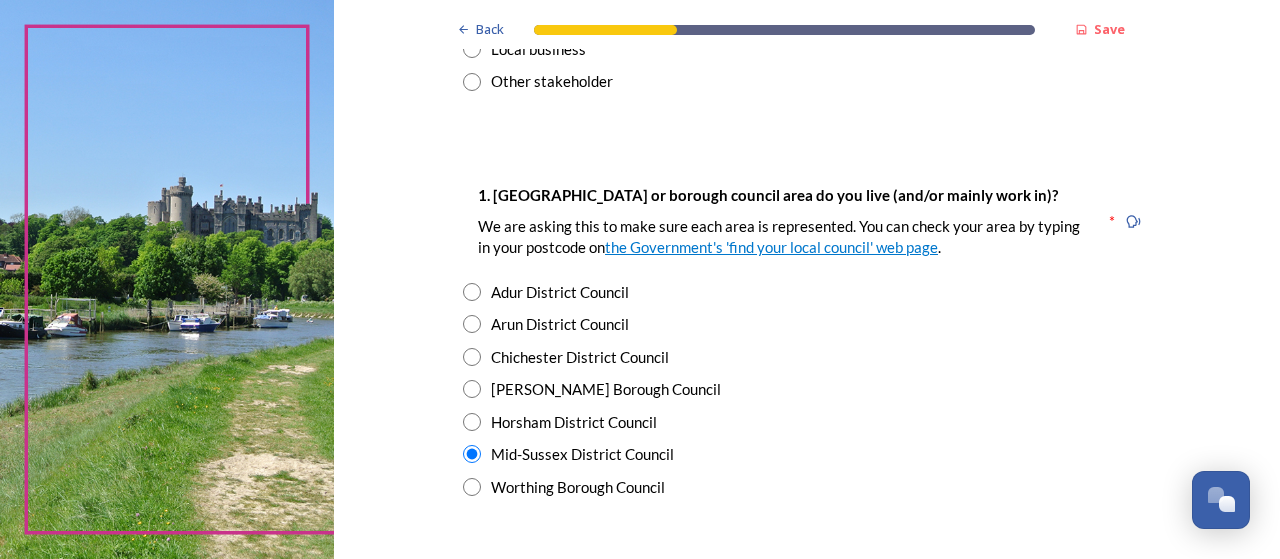 click at bounding box center (472, 422) 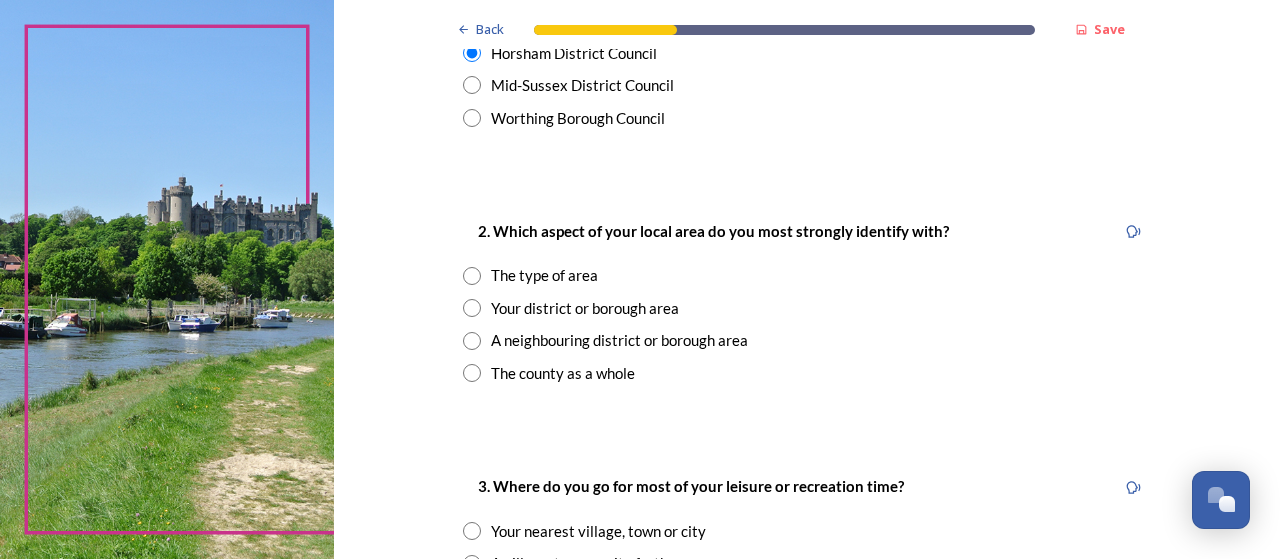 scroll, scrollTop: 700, scrollLeft: 0, axis: vertical 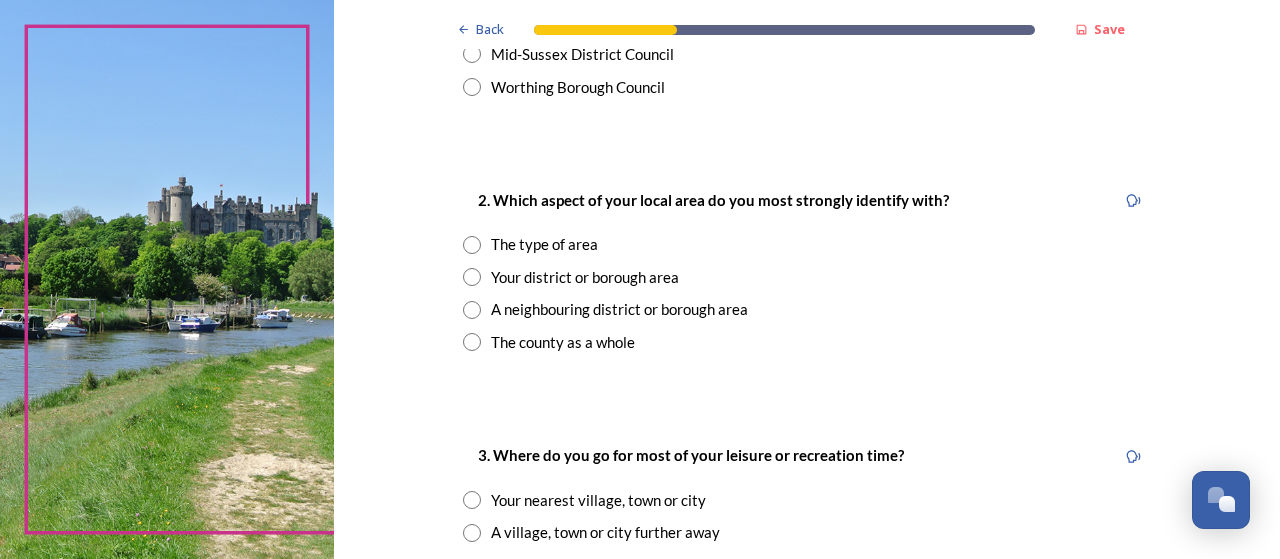 click at bounding box center [472, 245] 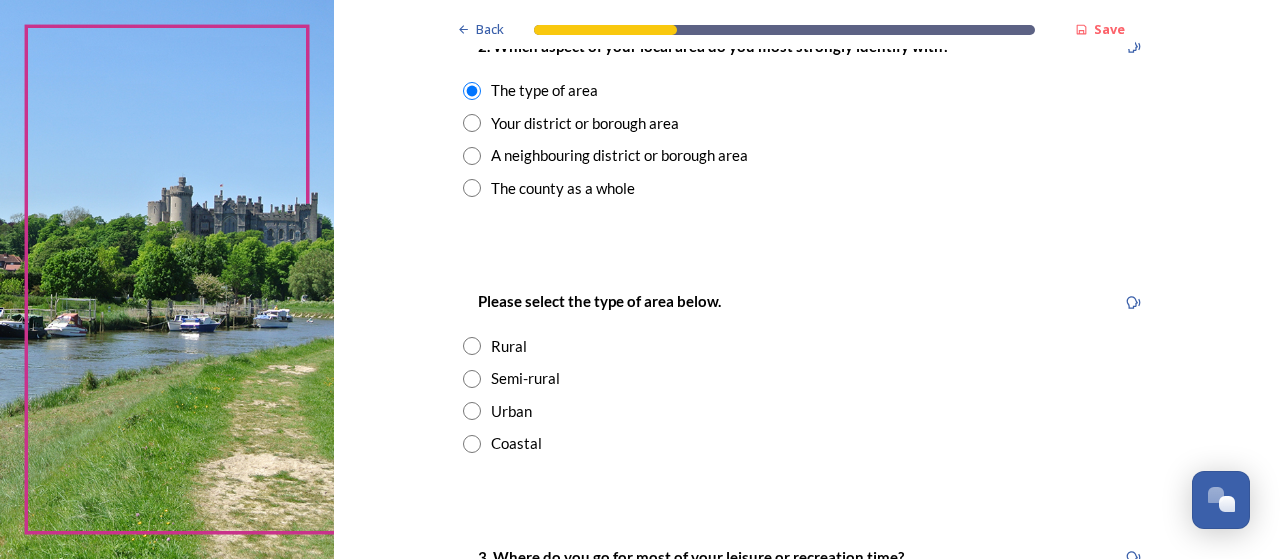 scroll, scrollTop: 900, scrollLeft: 0, axis: vertical 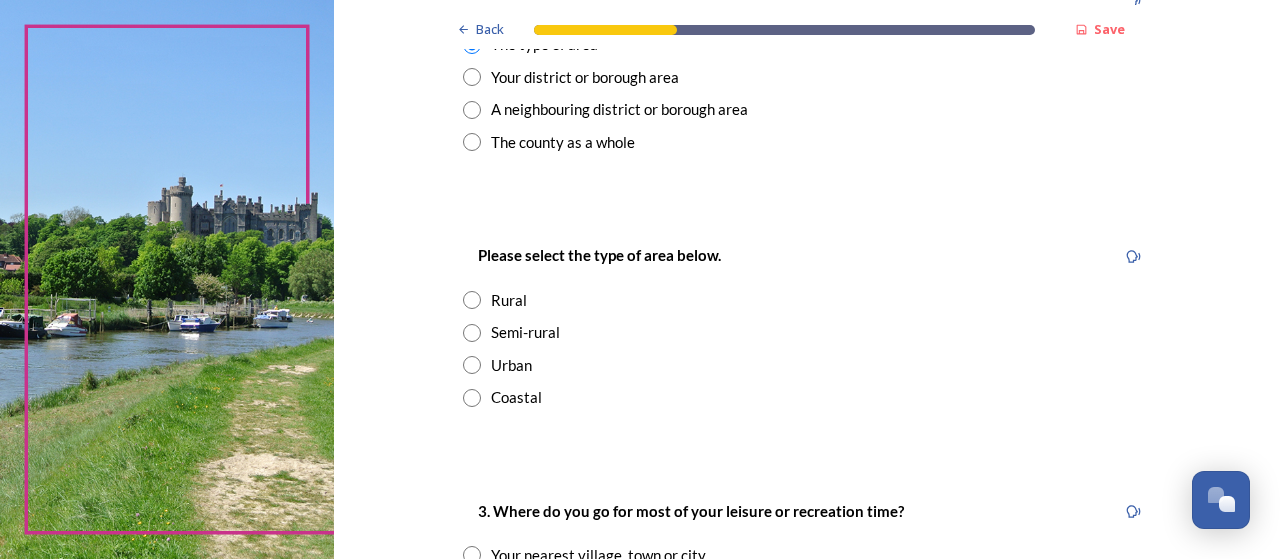 click at bounding box center [472, 333] 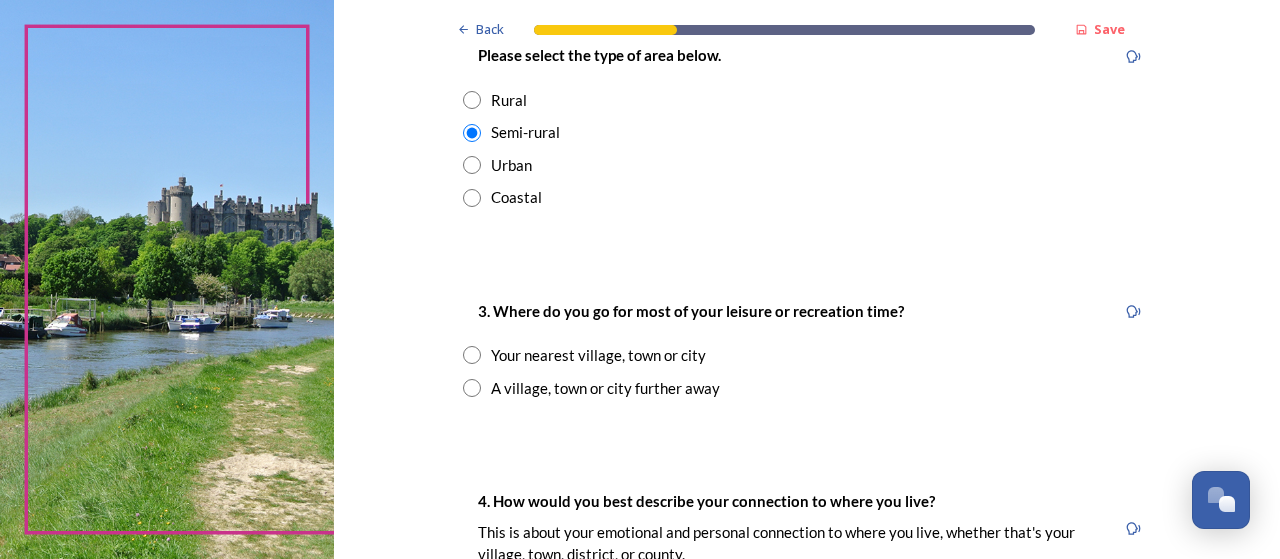 scroll, scrollTop: 1200, scrollLeft: 0, axis: vertical 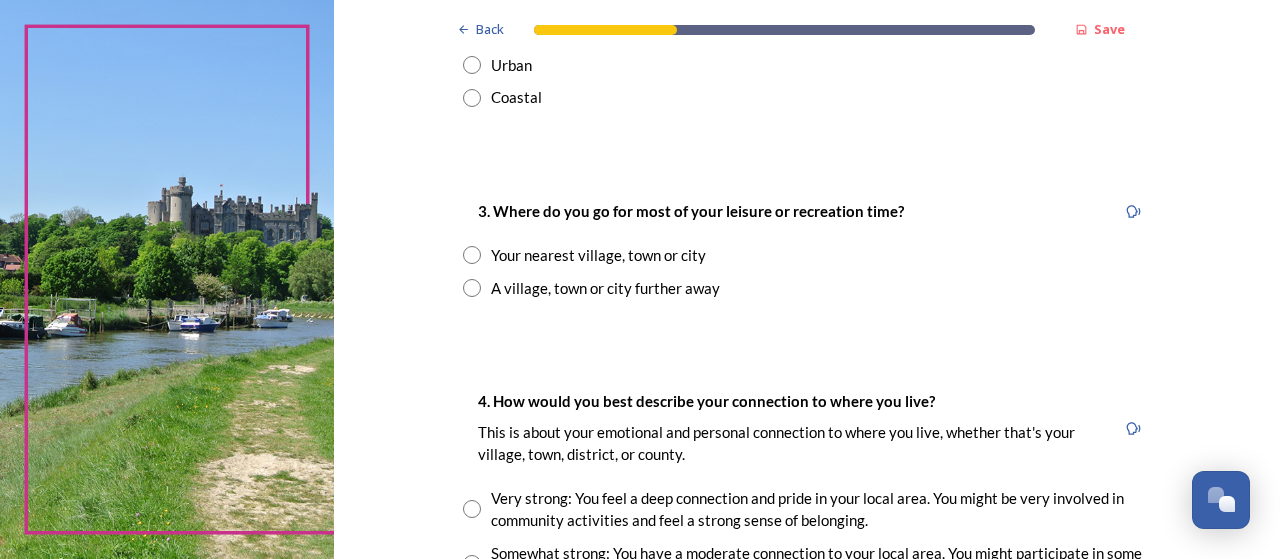 click at bounding box center (472, 255) 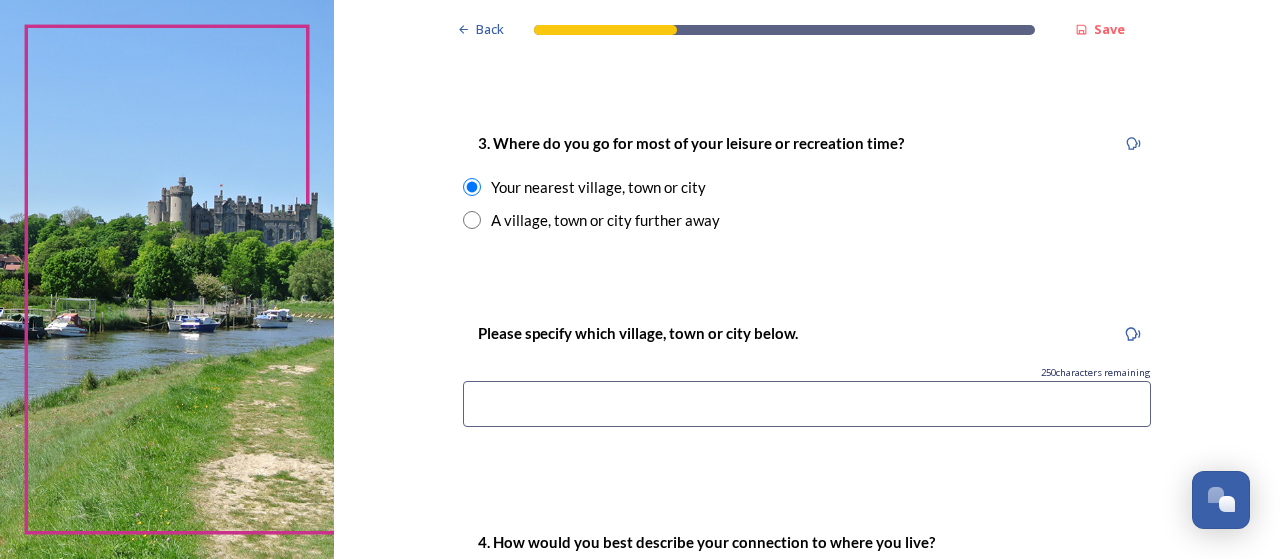 scroll, scrollTop: 1300, scrollLeft: 0, axis: vertical 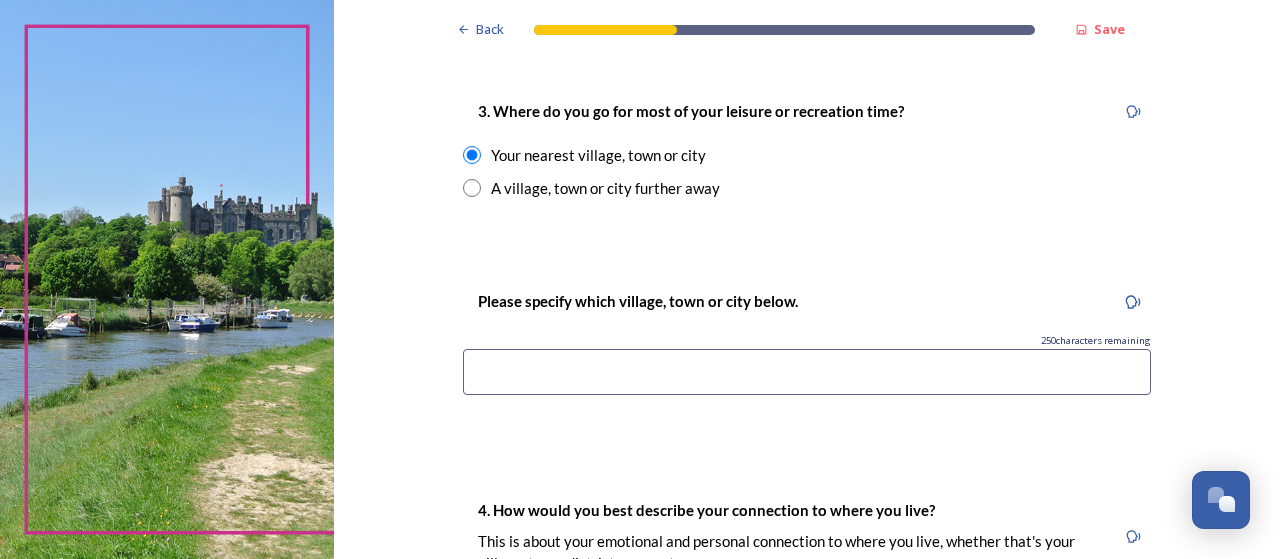 click at bounding box center [807, 372] 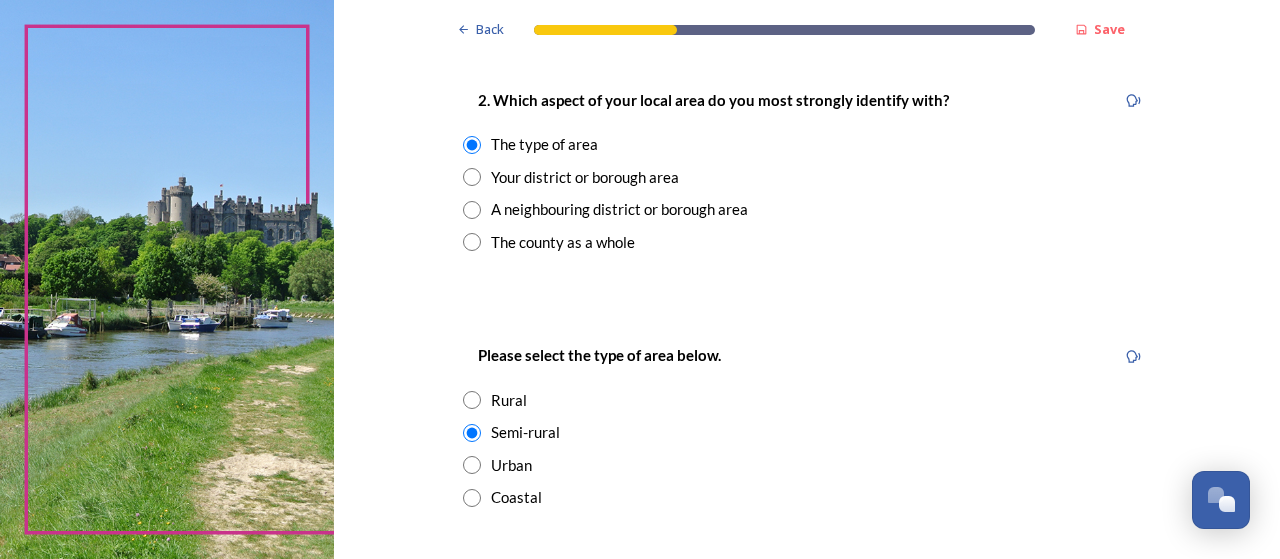 scroll, scrollTop: 400, scrollLeft: 0, axis: vertical 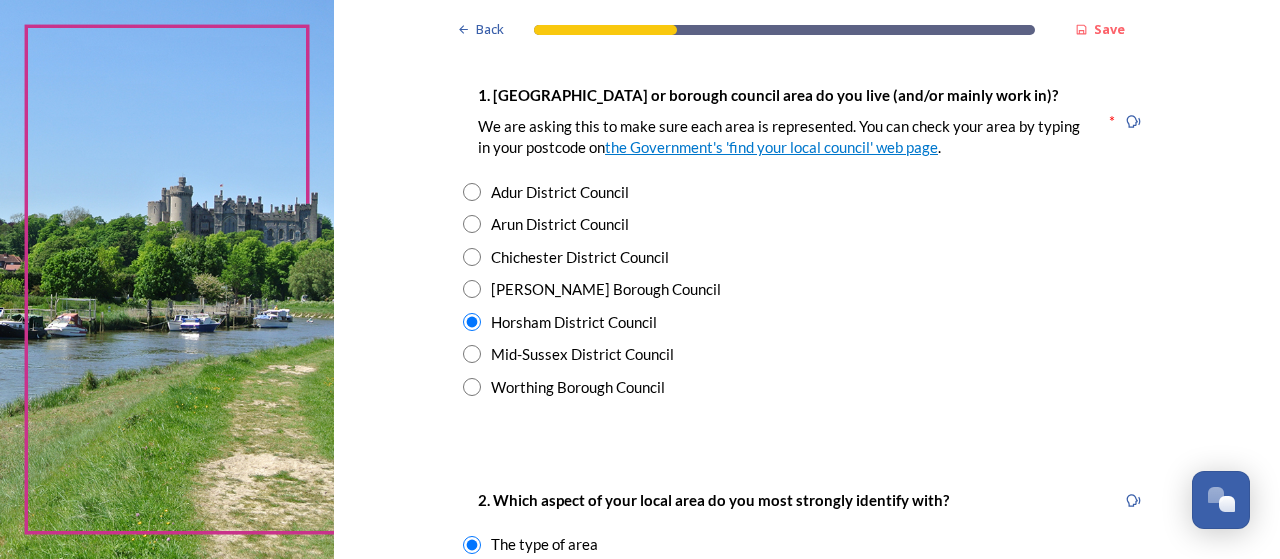 type on "Burgess" 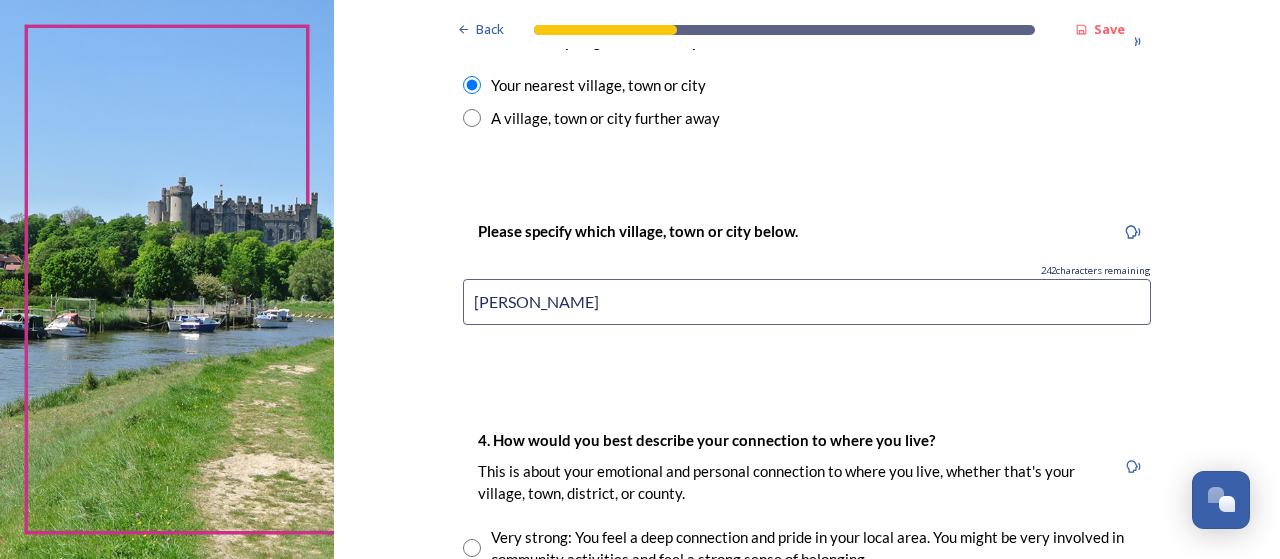 scroll, scrollTop: 1400, scrollLeft: 0, axis: vertical 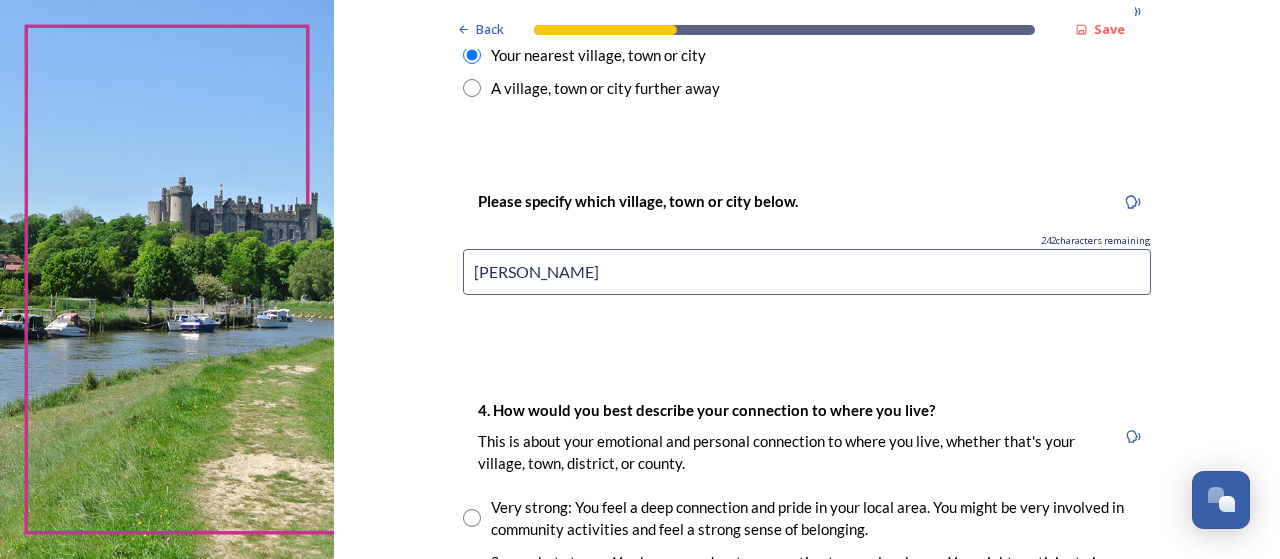 click on "Burgess" at bounding box center (807, 272) 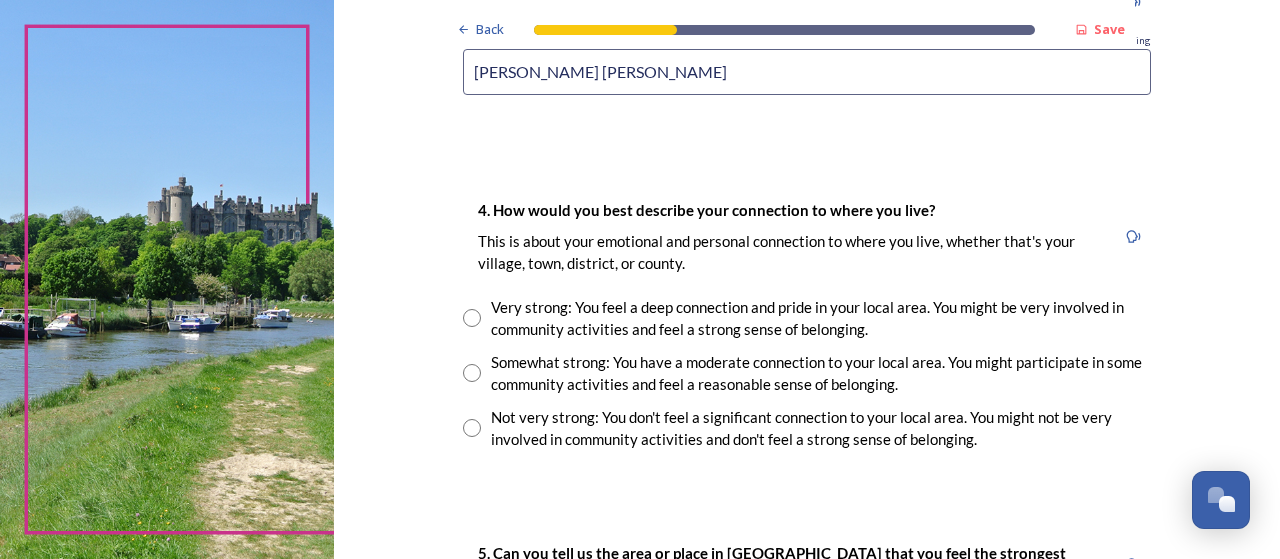 scroll, scrollTop: 1700, scrollLeft: 0, axis: vertical 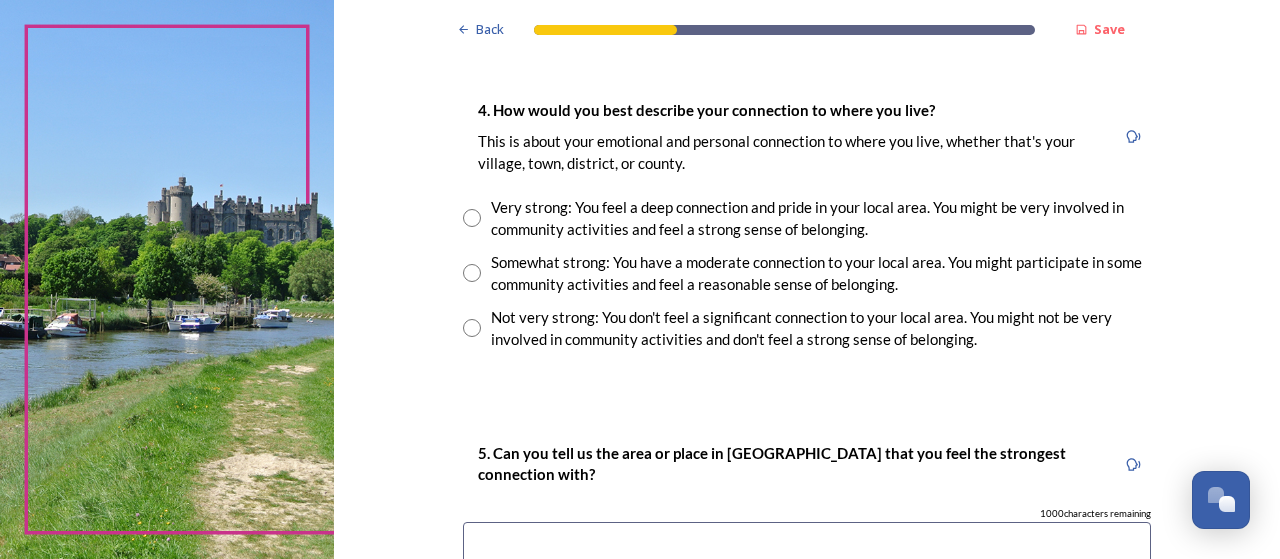type on "Burgess Hill" 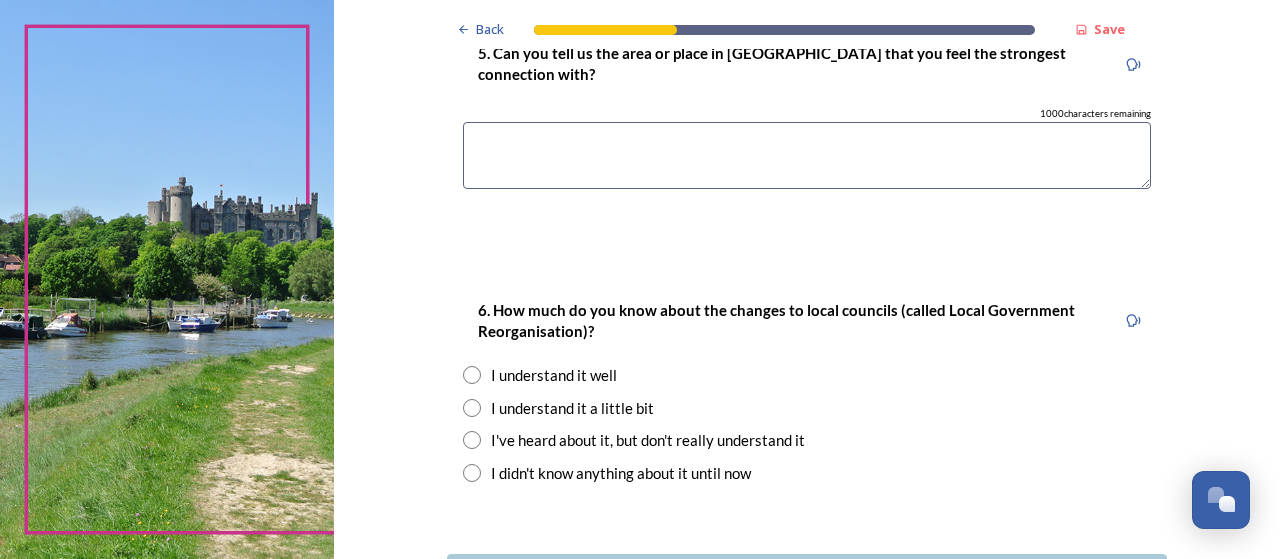 scroll, scrollTop: 2200, scrollLeft: 0, axis: vertical 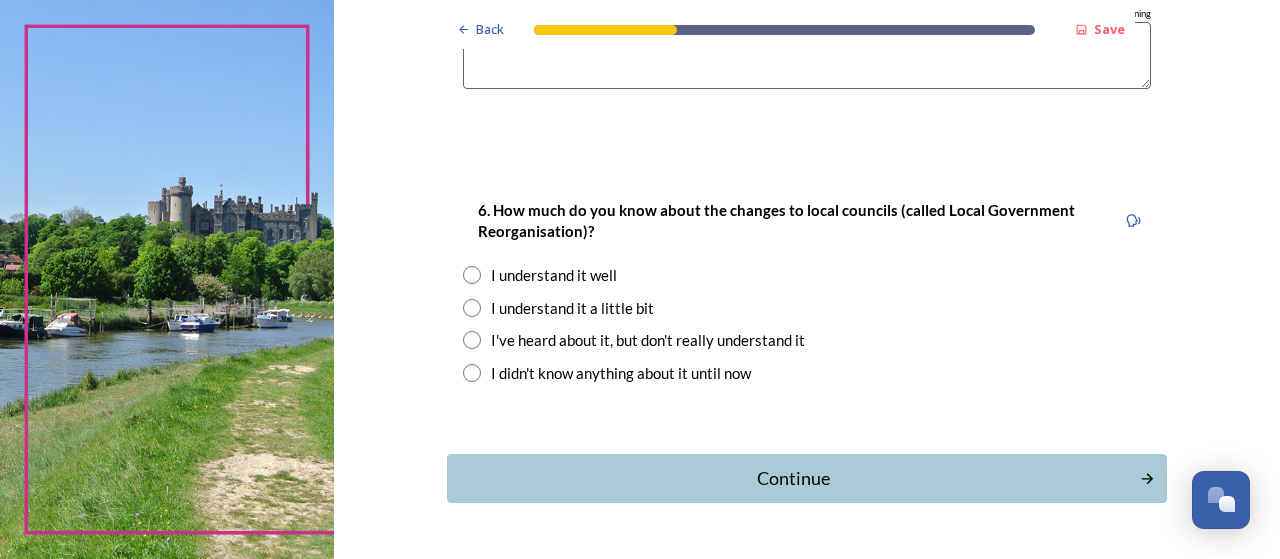 click at bounding box center (472, 308) 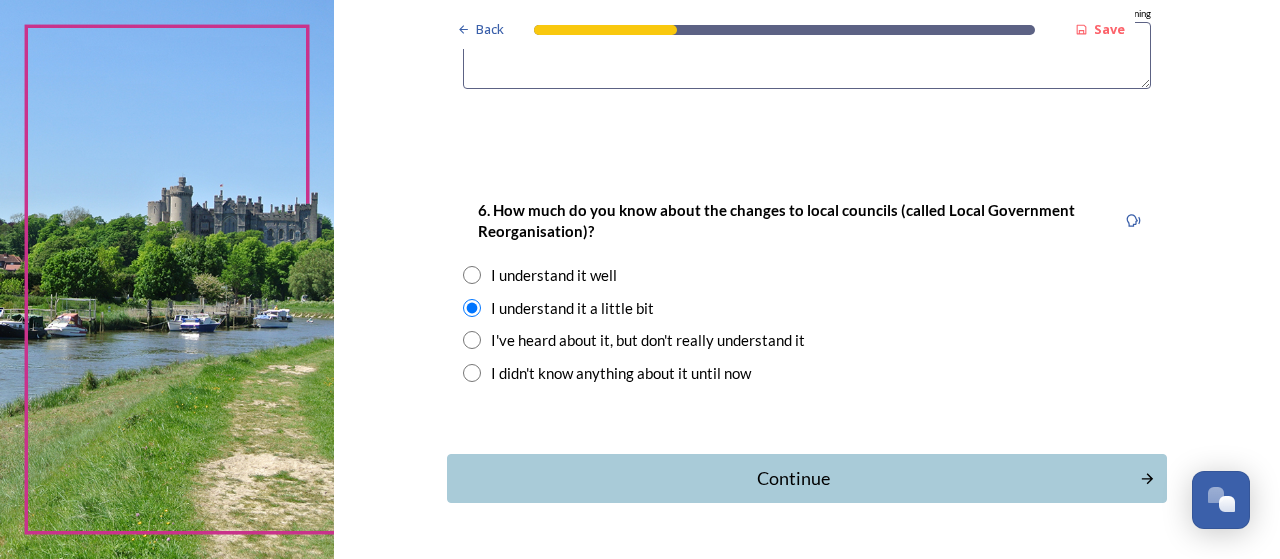 scroll, scrollTop: 2258, scrollLeft: 0, axis: vertical 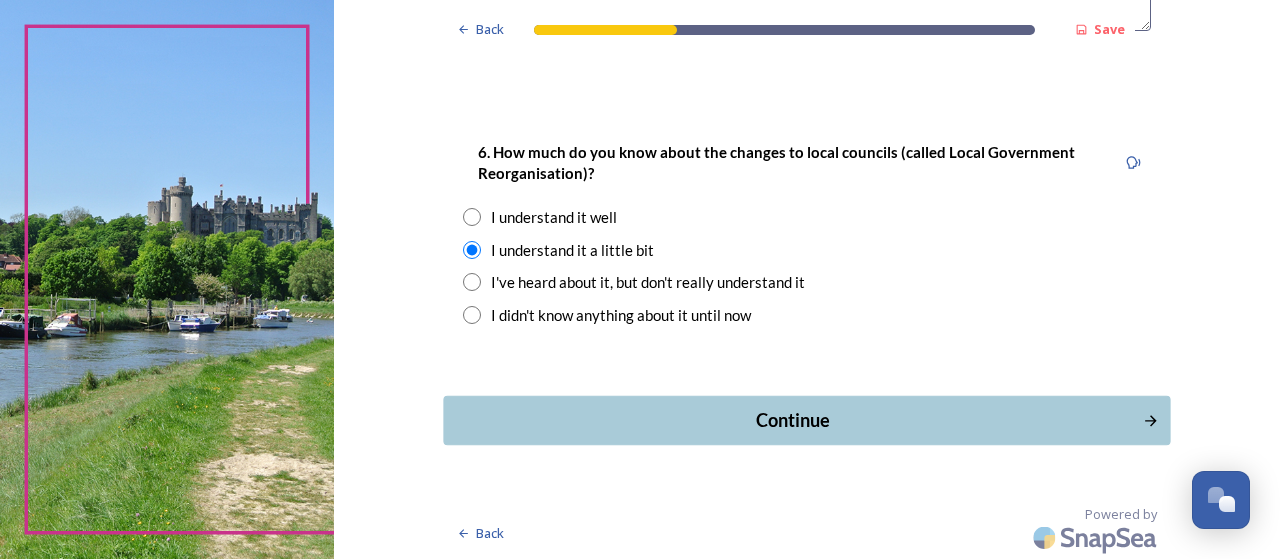 click on "Continue" at bounding box center [793, 420] 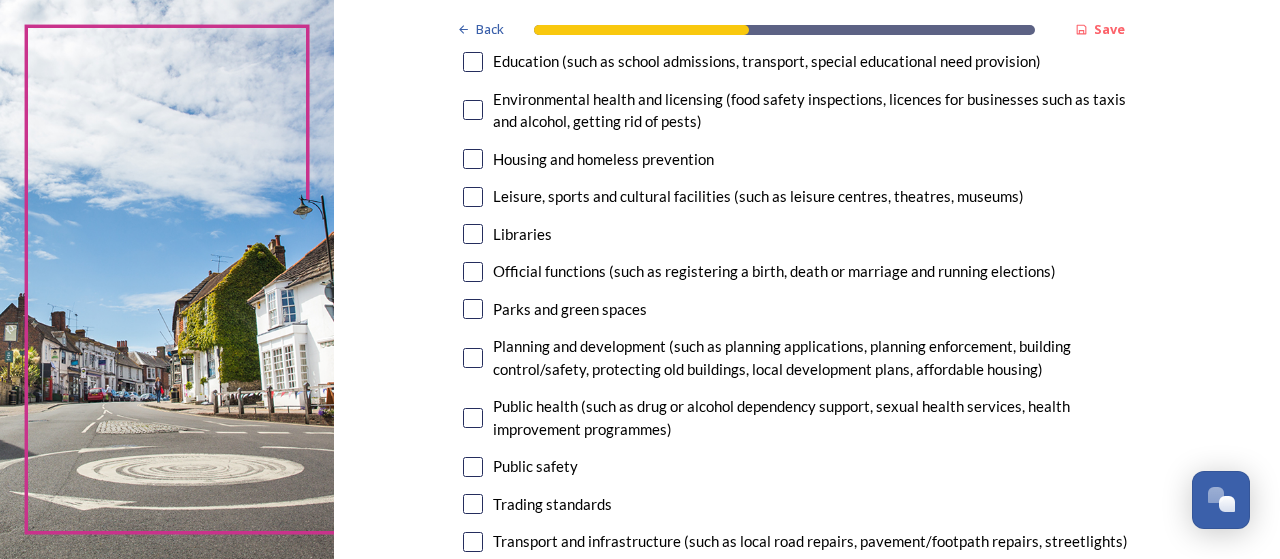 scroll, scrollTop: 500, scrollLeft: 0, axis: vertical 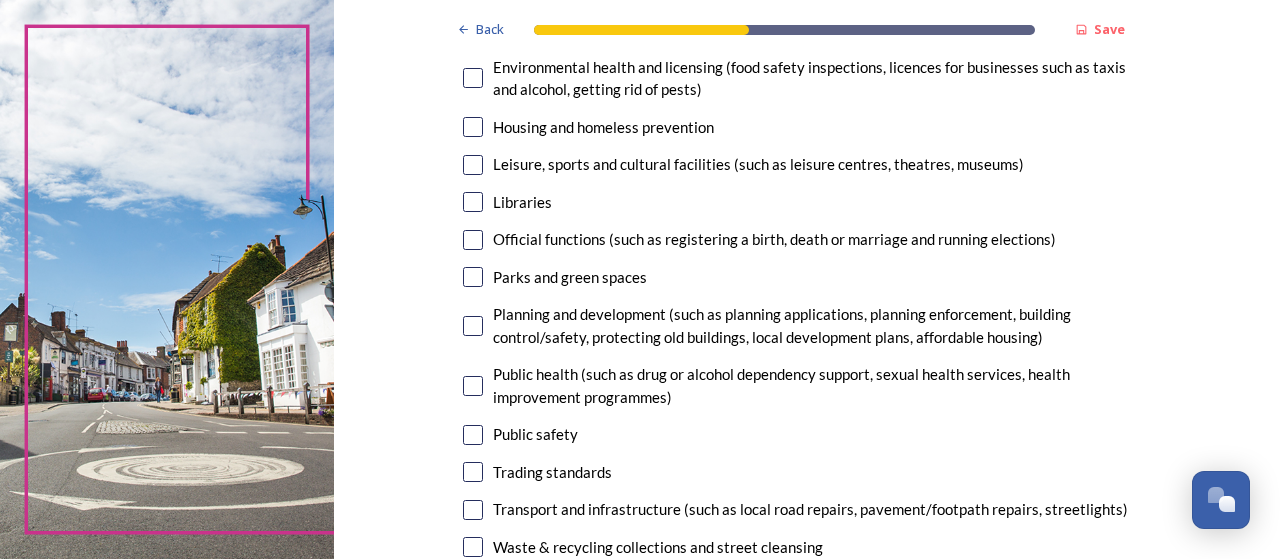 click at bounding box center [473, 165] 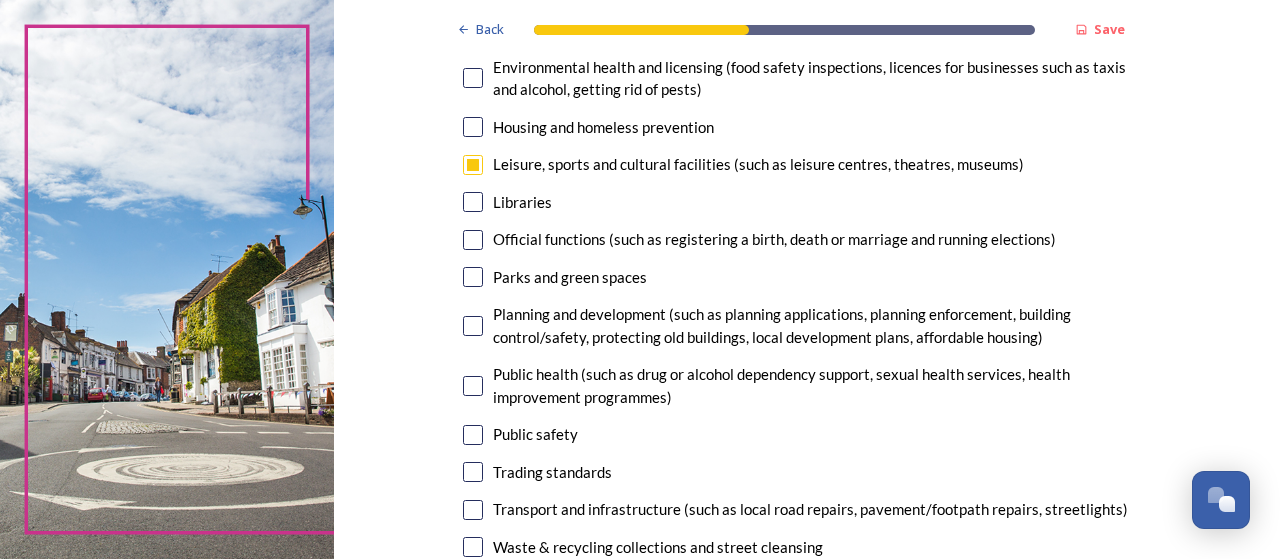 click at bounding box center [473, 277] 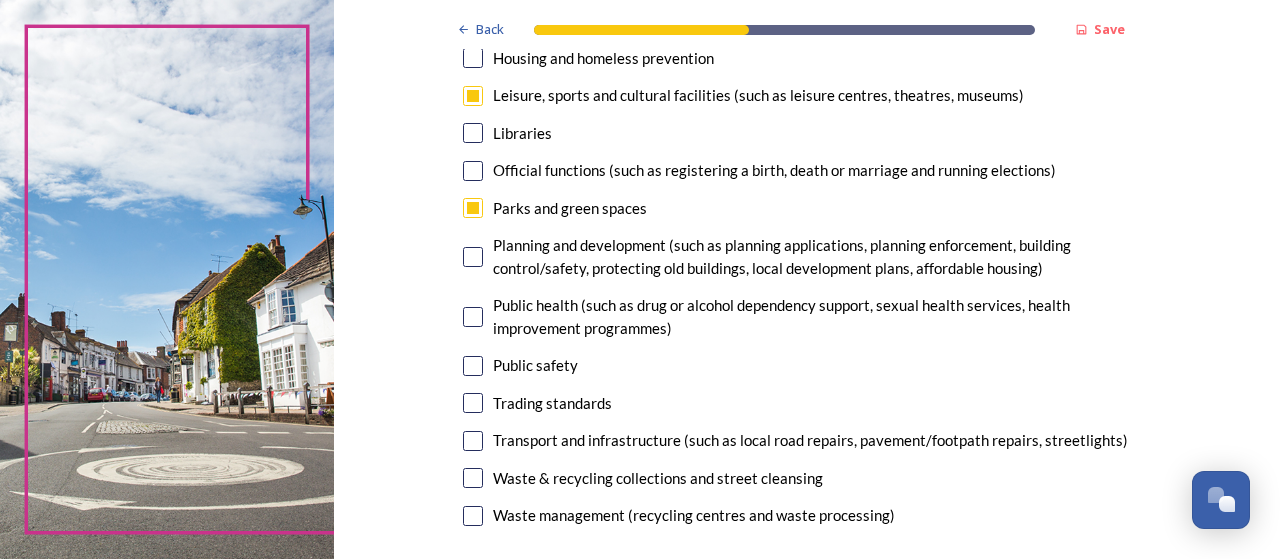 scroll, scrollTop: 600, scrollLeft: 0, axis: vertical 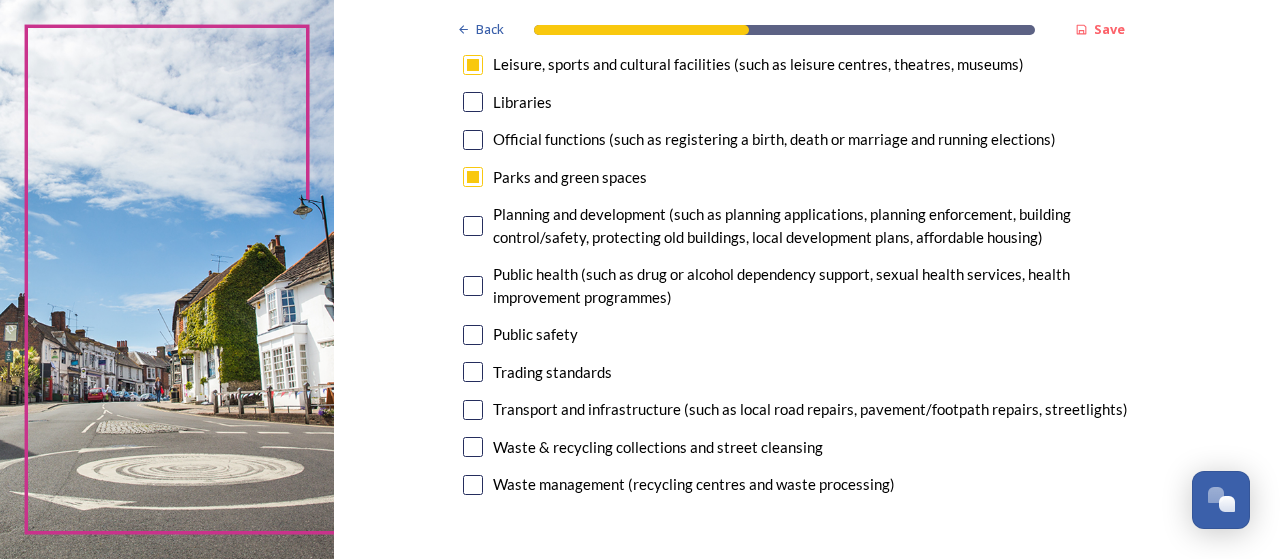 click at bounding box center (473, 335) 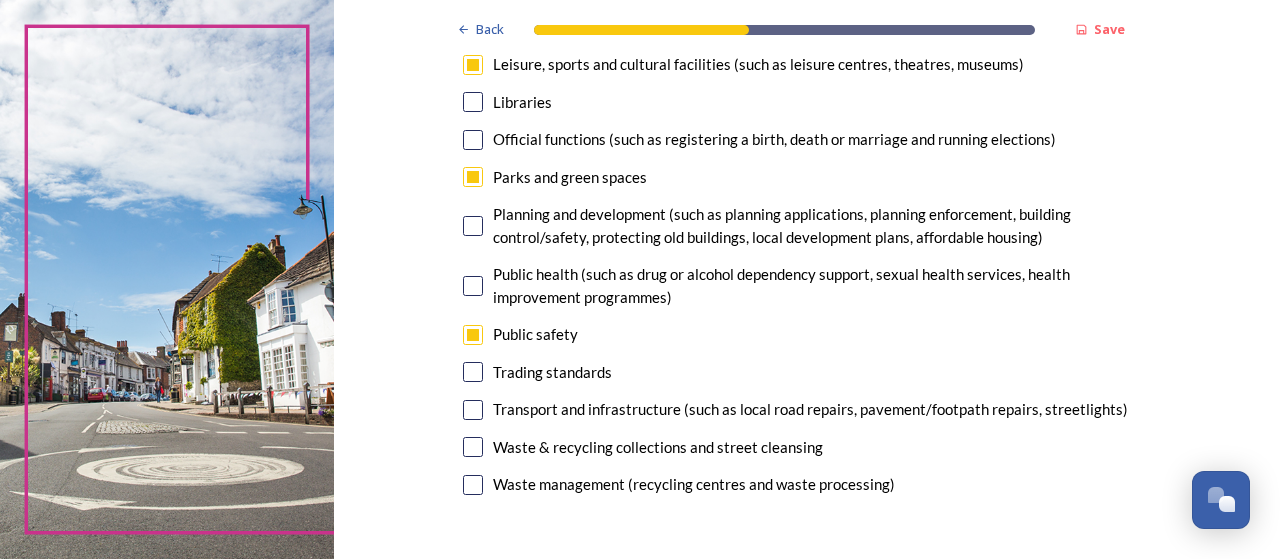 click at bounding box center [473, 226] 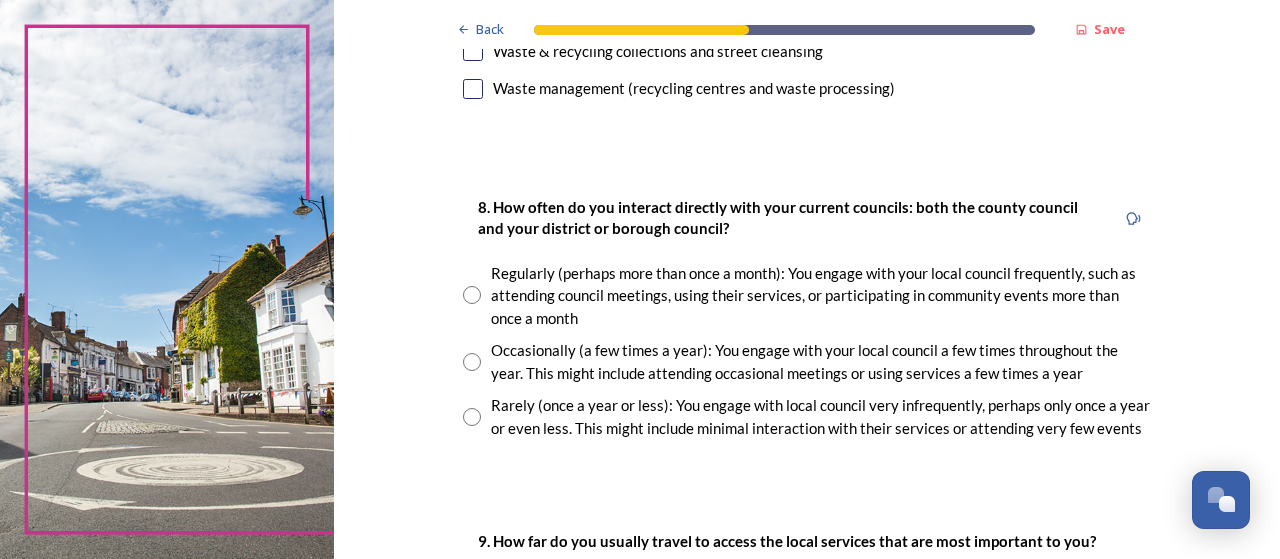 scroll, scrollTop: 1000, scrollLeft: 0, axis: vertical 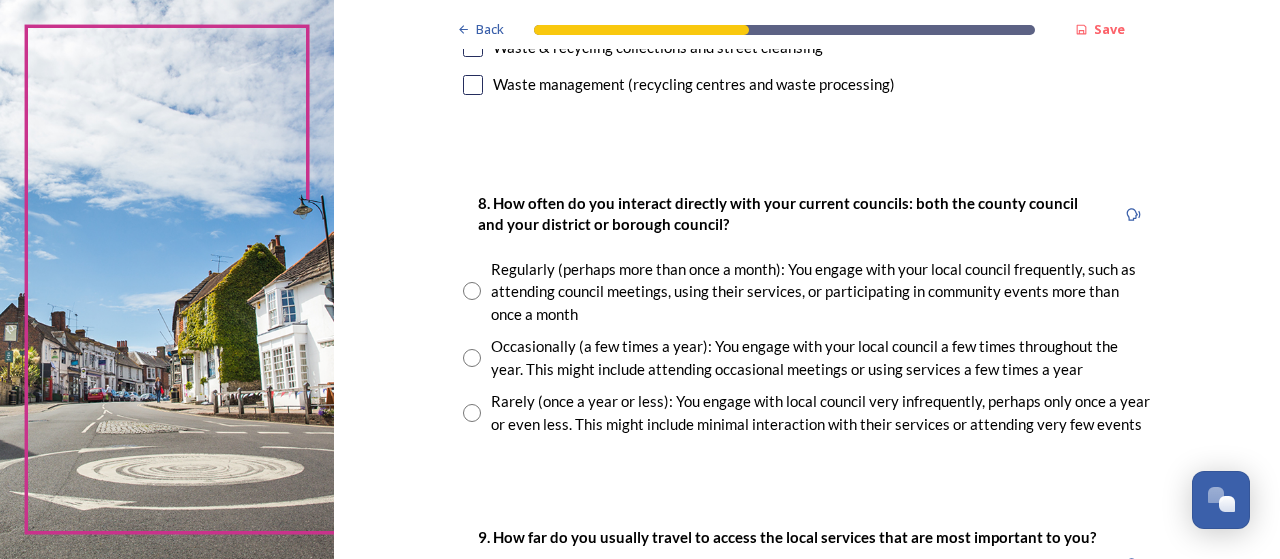 click at bounding box center [472, 413] 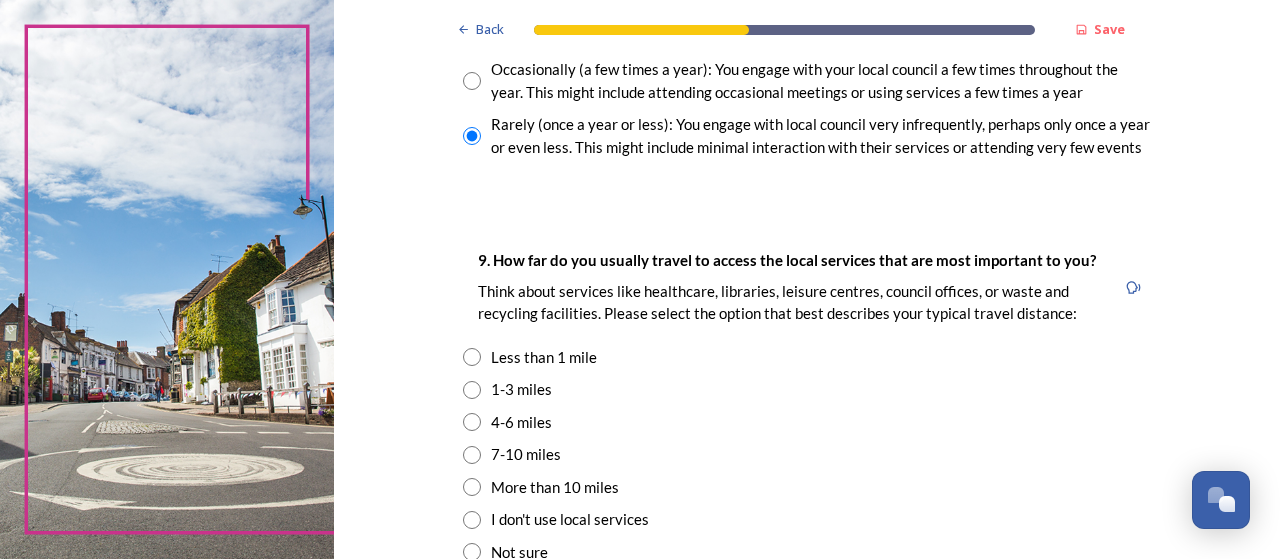 scroll, scrollTop: 1400, scrollLeft: 0, axis: vertical 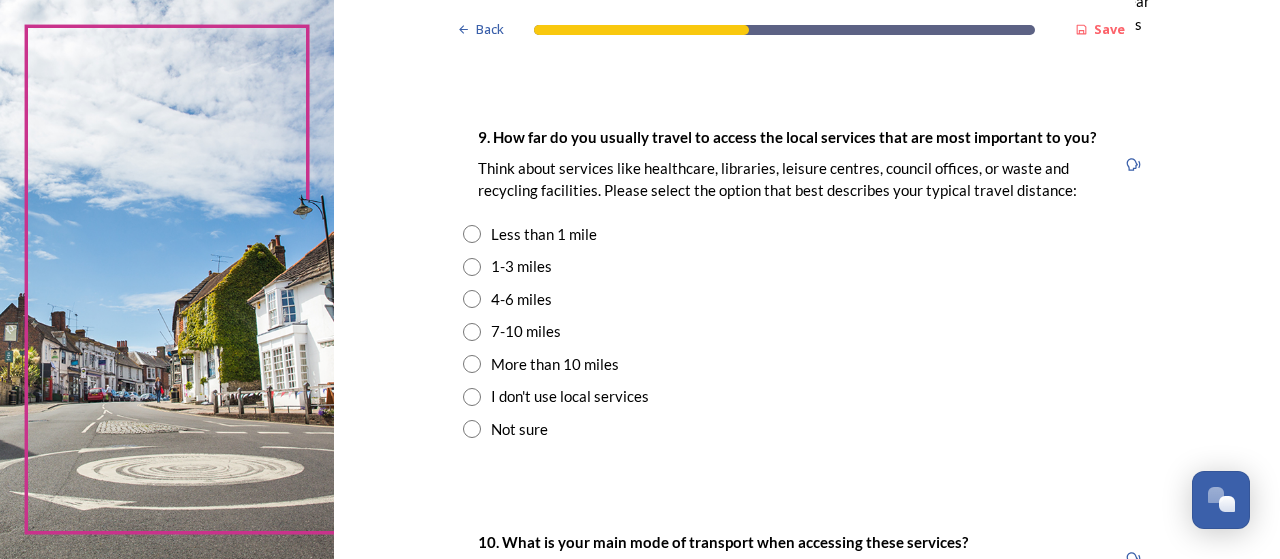 click at bounding box center (472, 267) 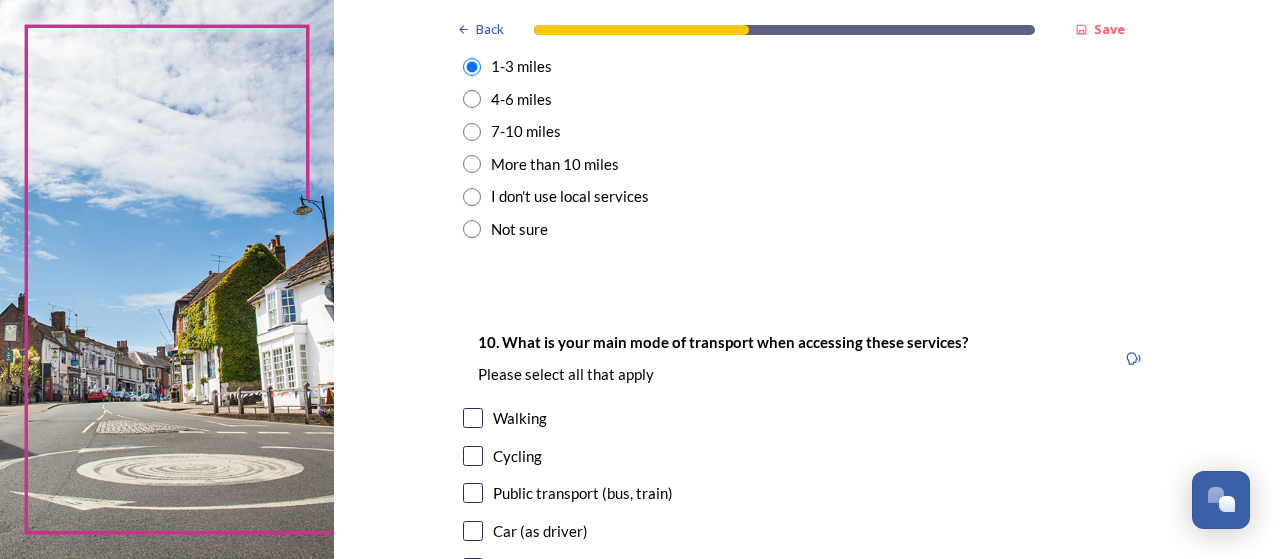 scroll, scrollTop: 1800, scrollLeft: 0, axis: vertical 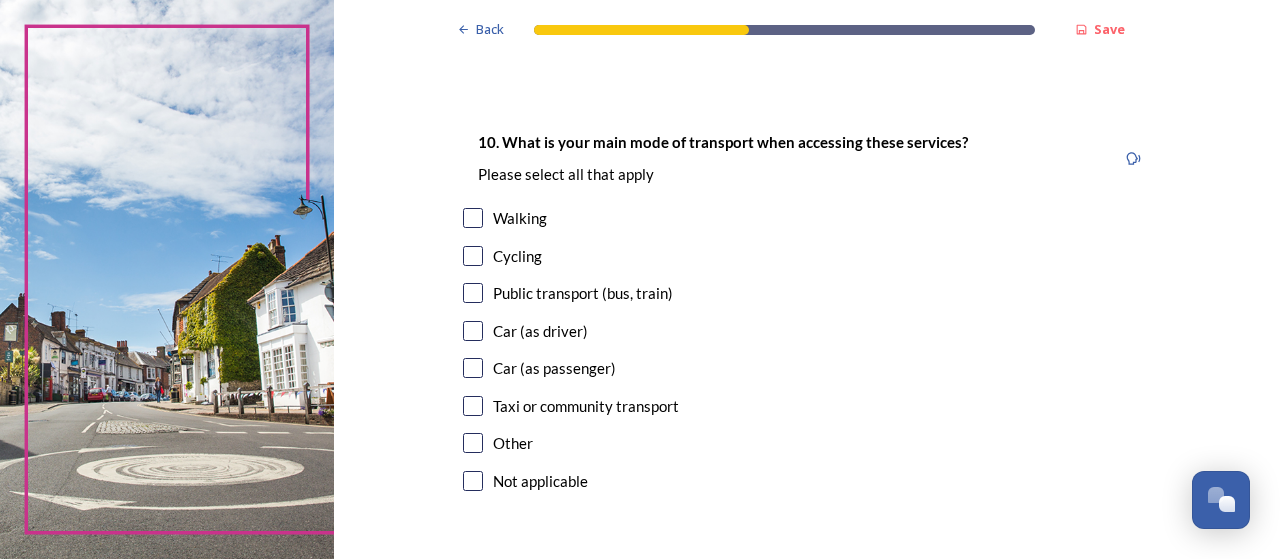 click at bounding box center [473, 218] 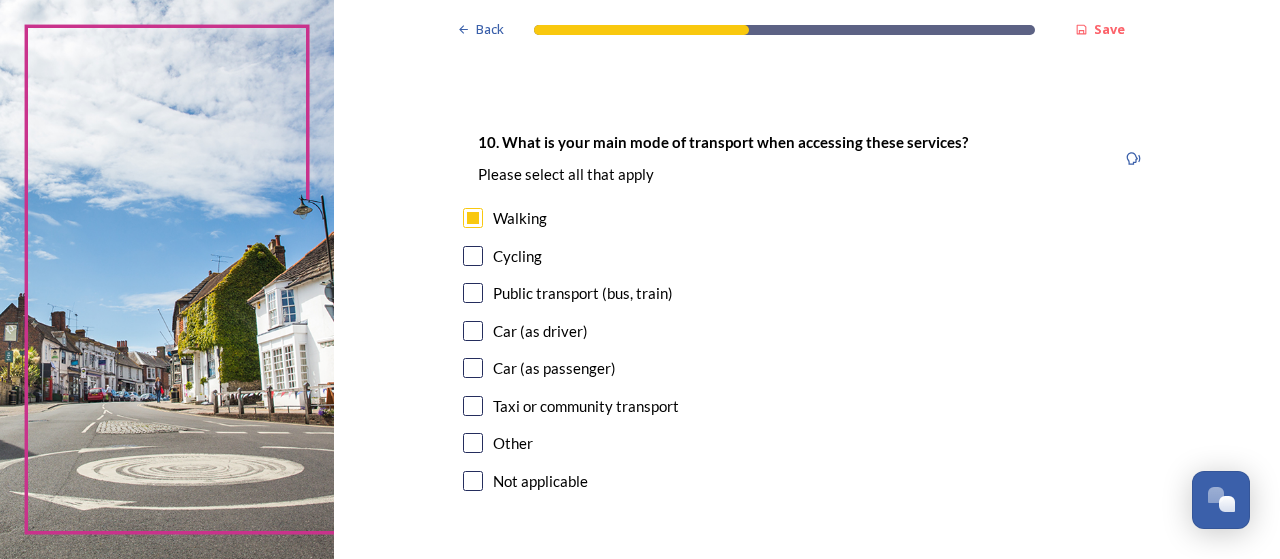click at bounding box center (473, 331) 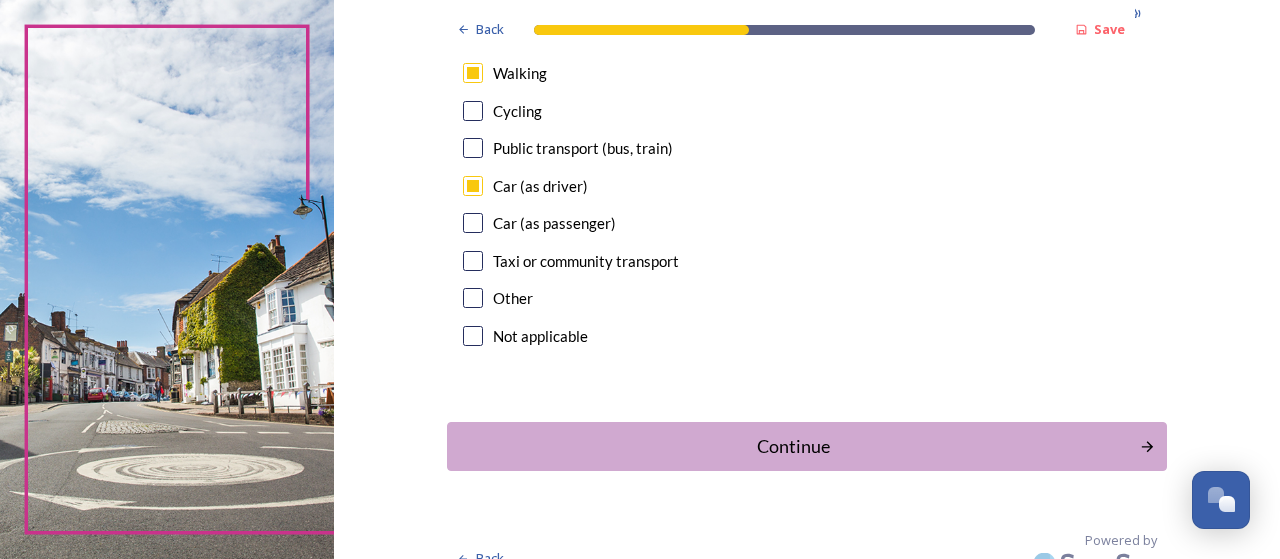 scroll, scrollTop: 1972, scrollLeft: 0, axis: vertical 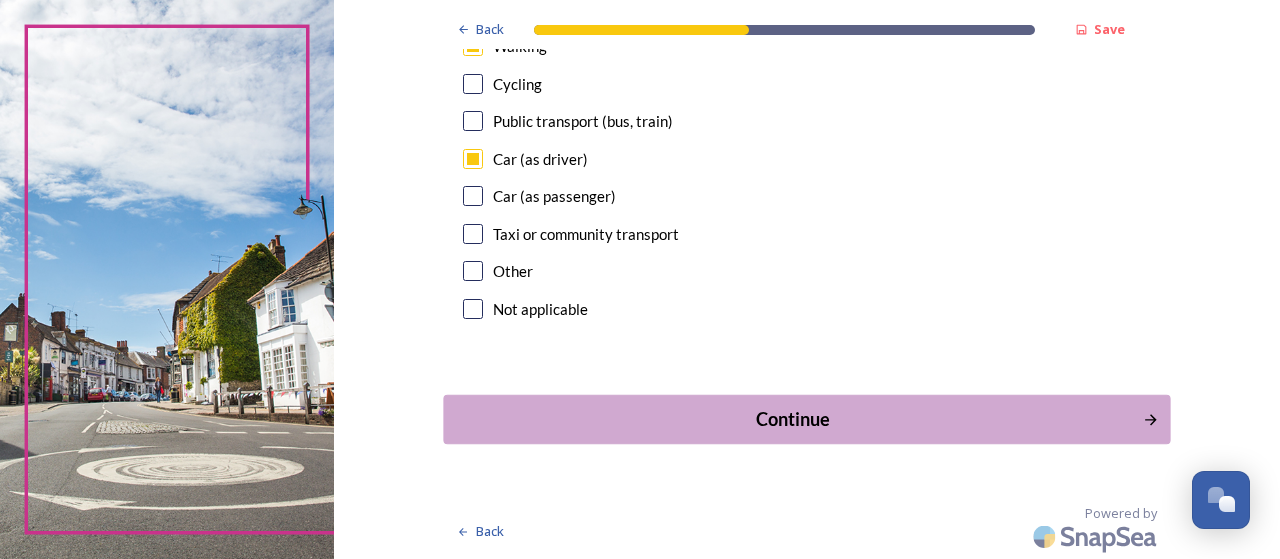 click on "Continue" at bounding box center [793, 419] 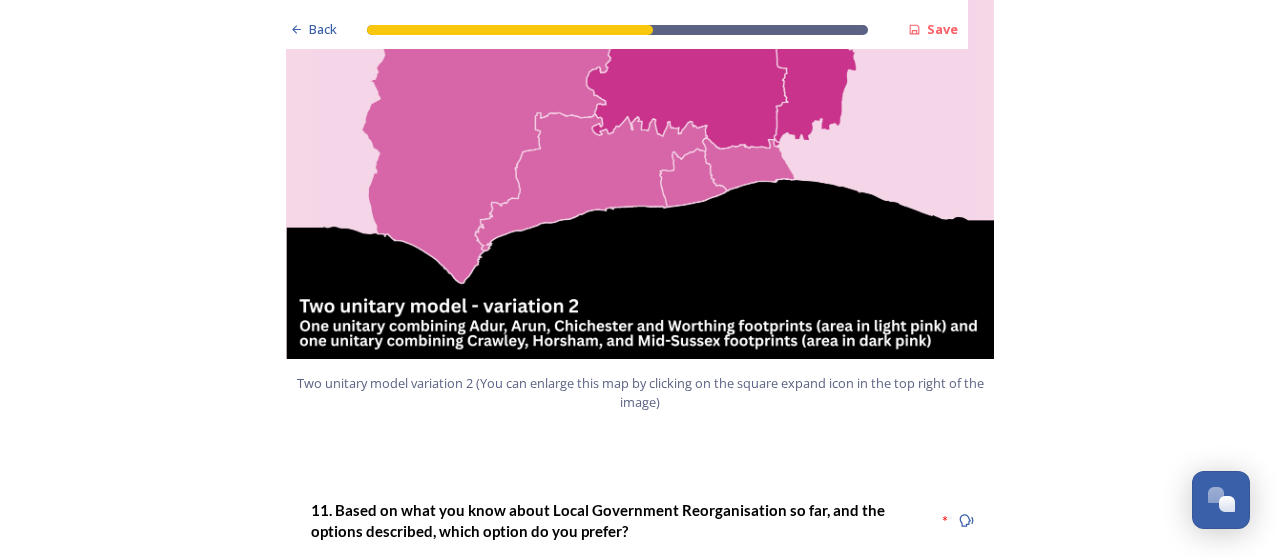 scroll, scrollTop: 2600, scrollLeft: 0, axis: vertical 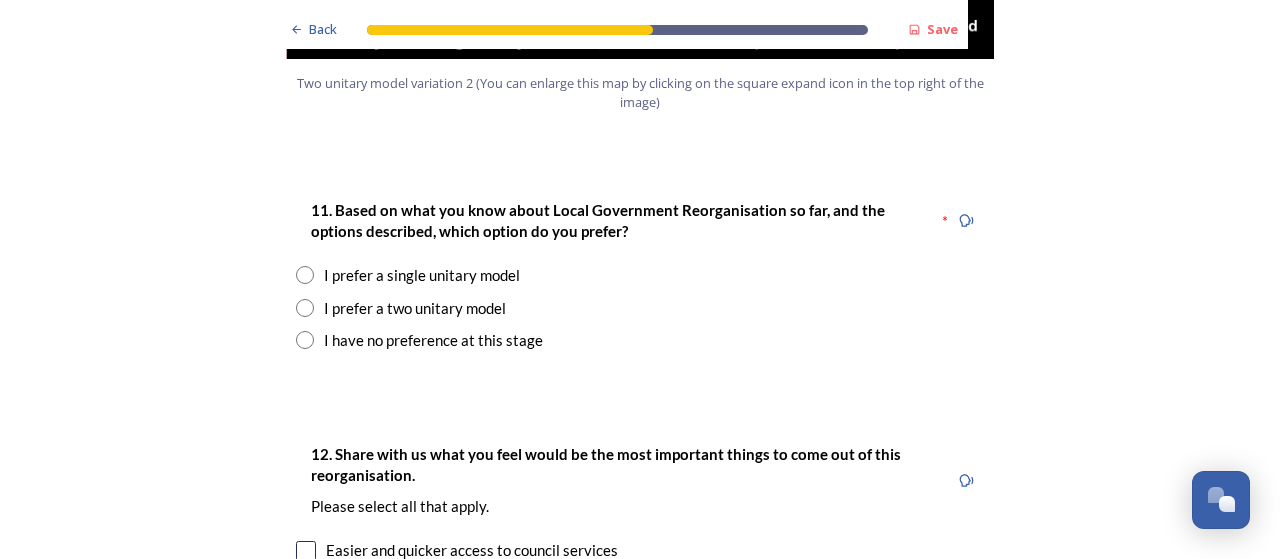 click at bounding box center [305, 308] 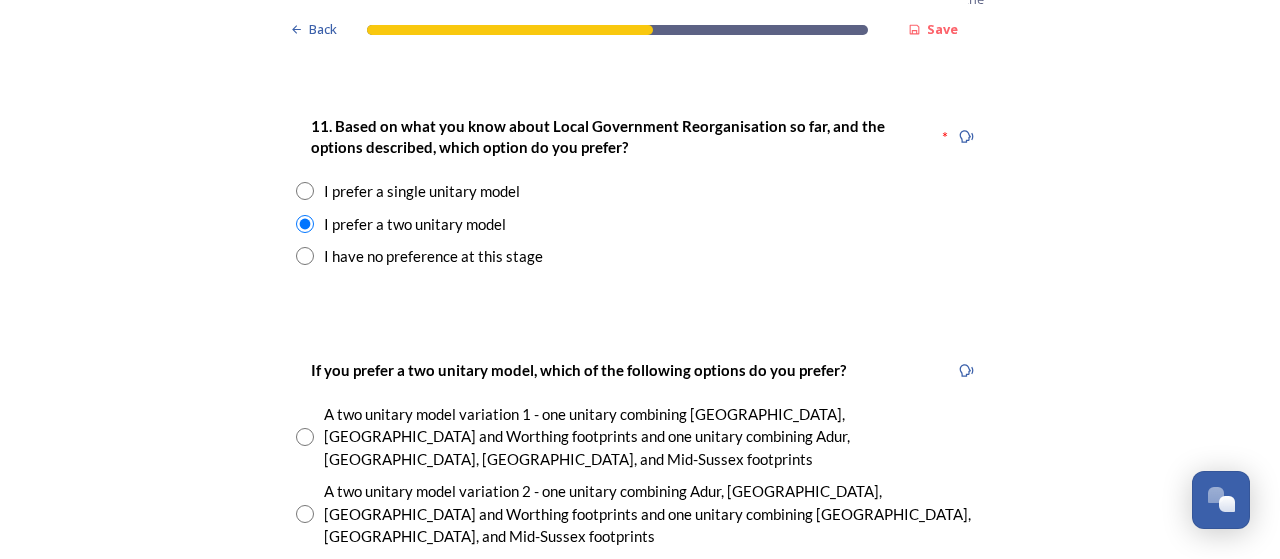 scroll, scrollTop: 2800, scrollLeft: 0, axis: vertical 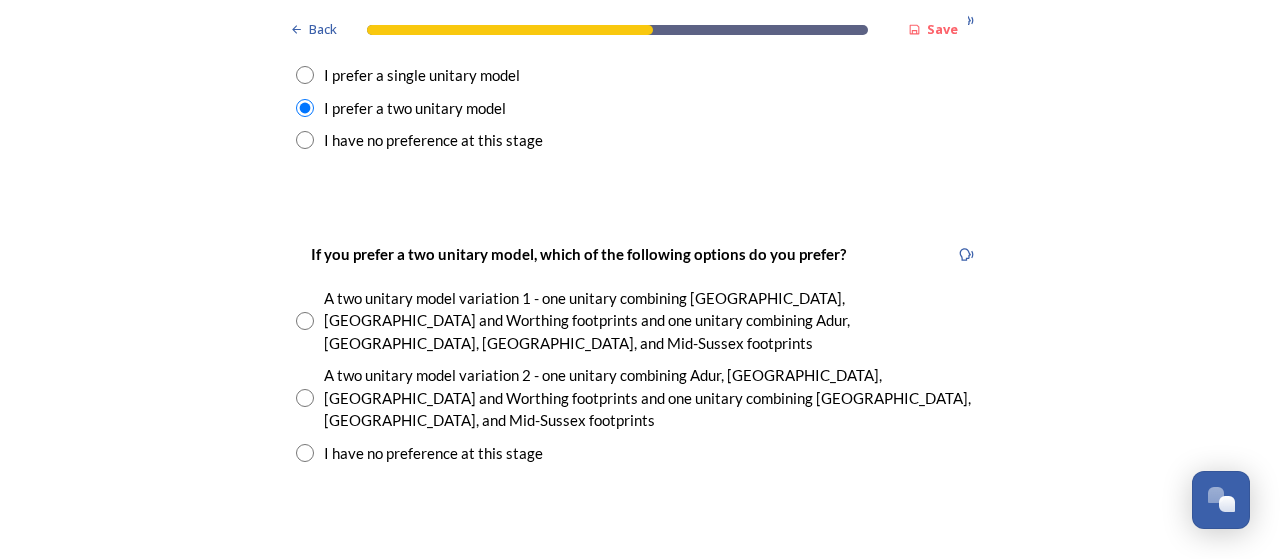 click at bounding box center [305, 398] 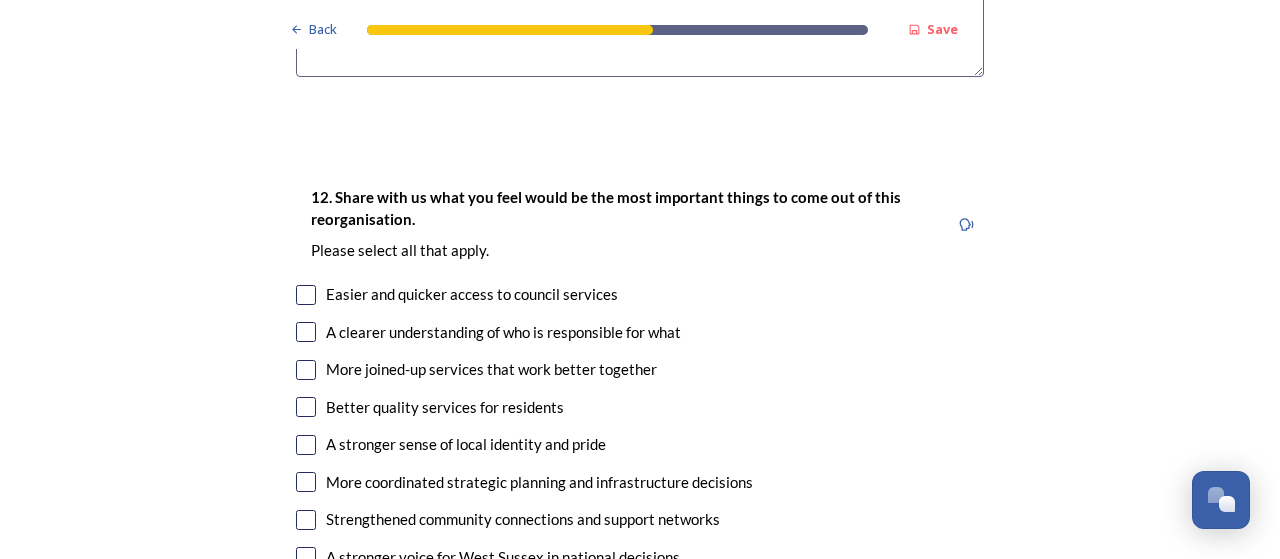 scroll, scrollTop: 3700, scrollLeft: 0, axis: vertical 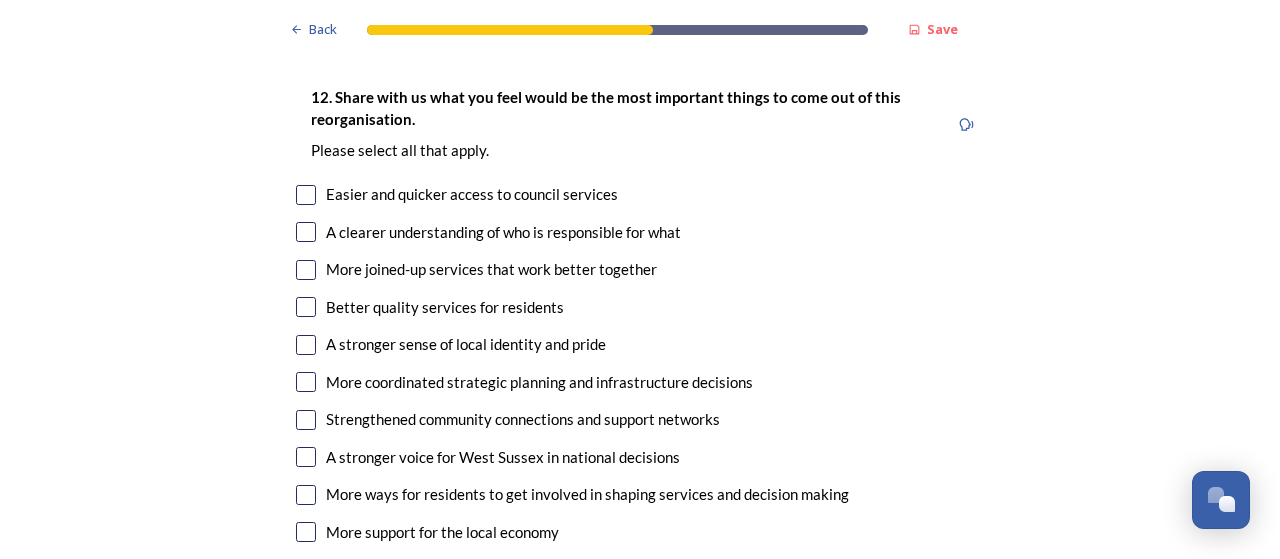 click at bounding box center (306, 232) 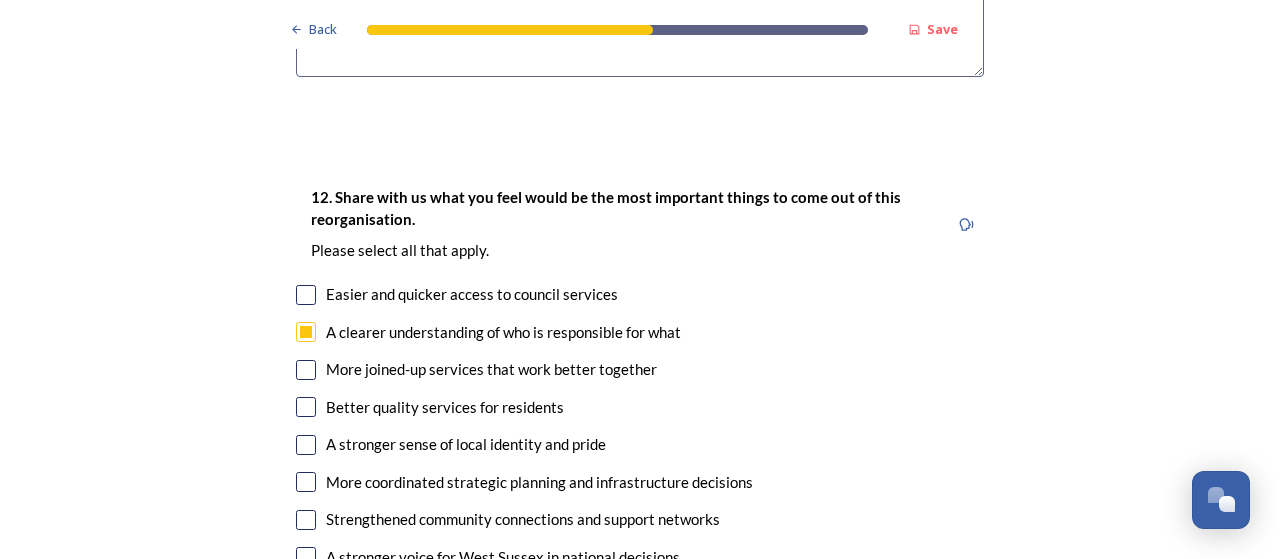 scroll, scrollTop: 3700, scrollLeft: 0, axis: vertical 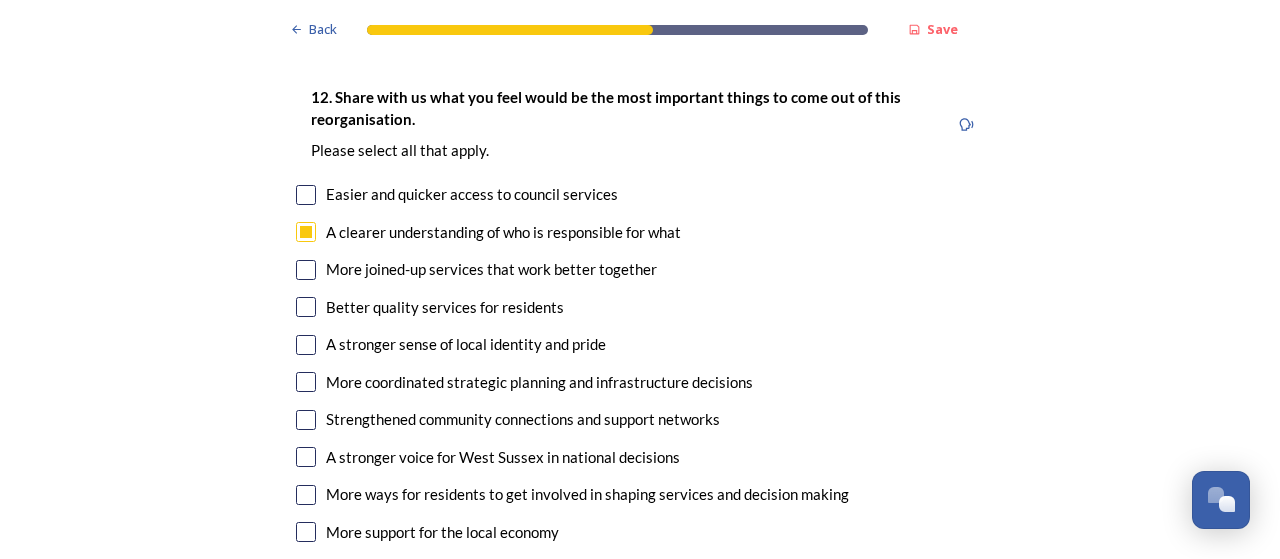 click at bounding box center (306, 382) 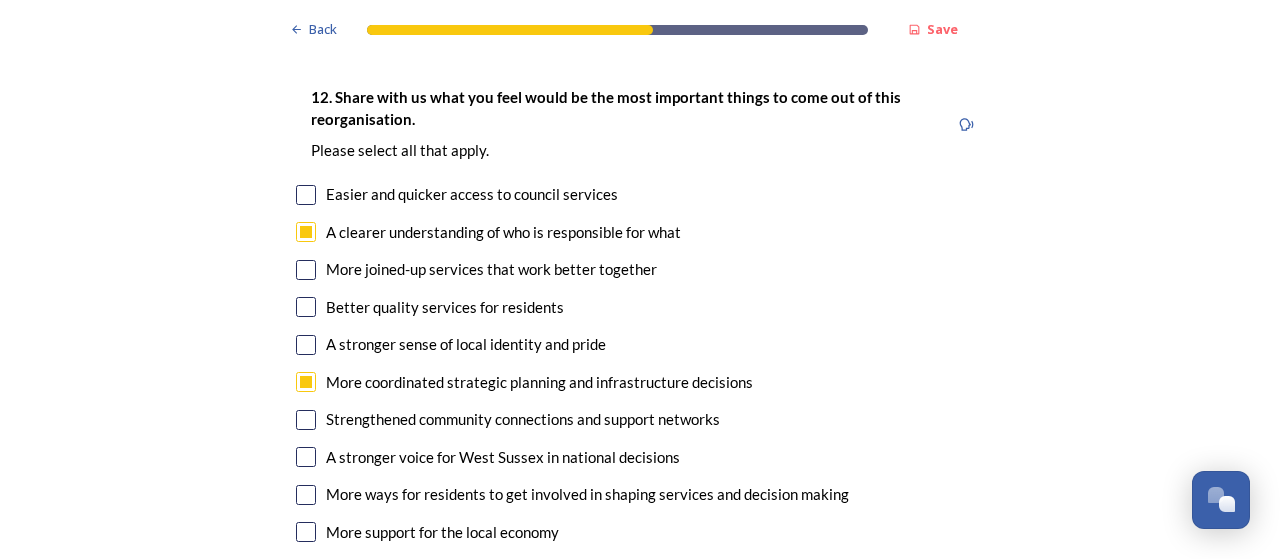 scroll, scrollTop: 3800, scrollLeft: 0, axis: vertical 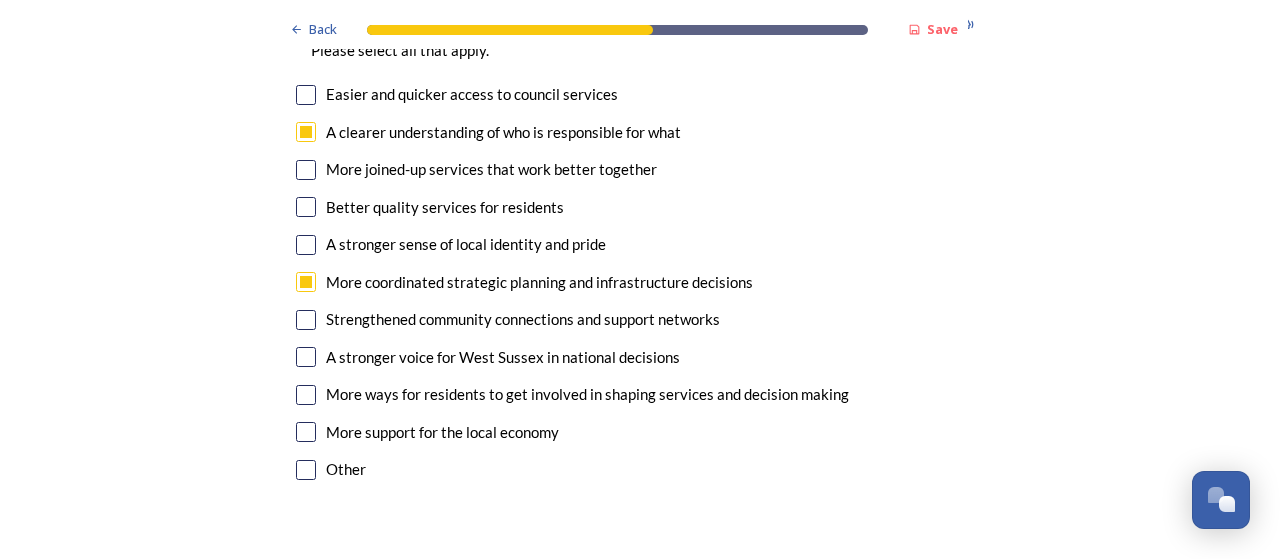 click at bounding box center (306, 357) 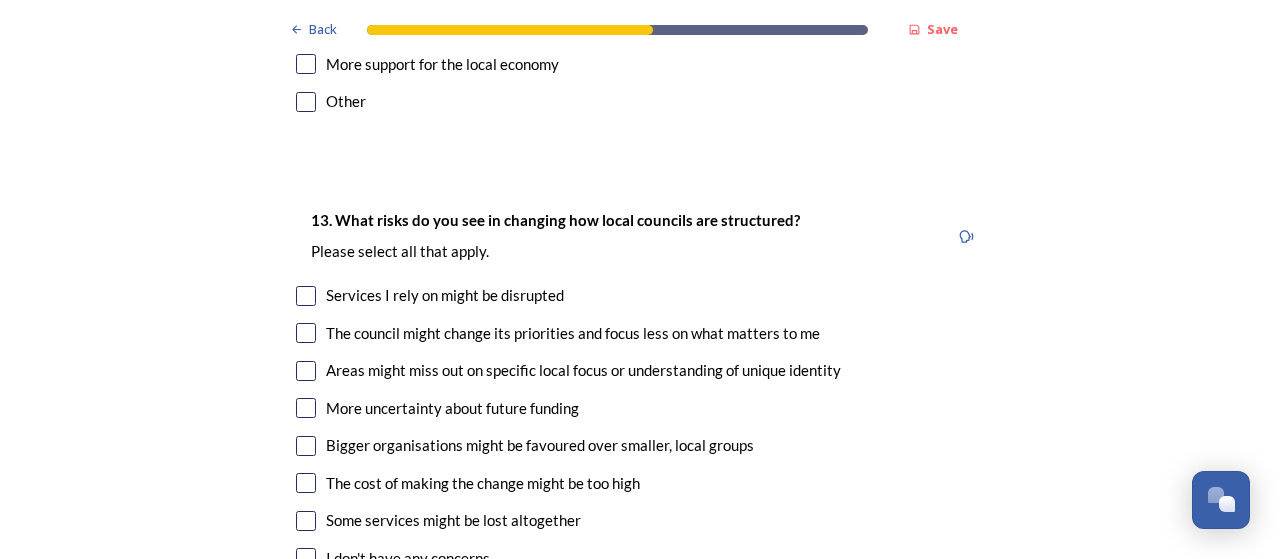 scroll, scrollTop: 4200, scrollLeft: 0, axis: vertical 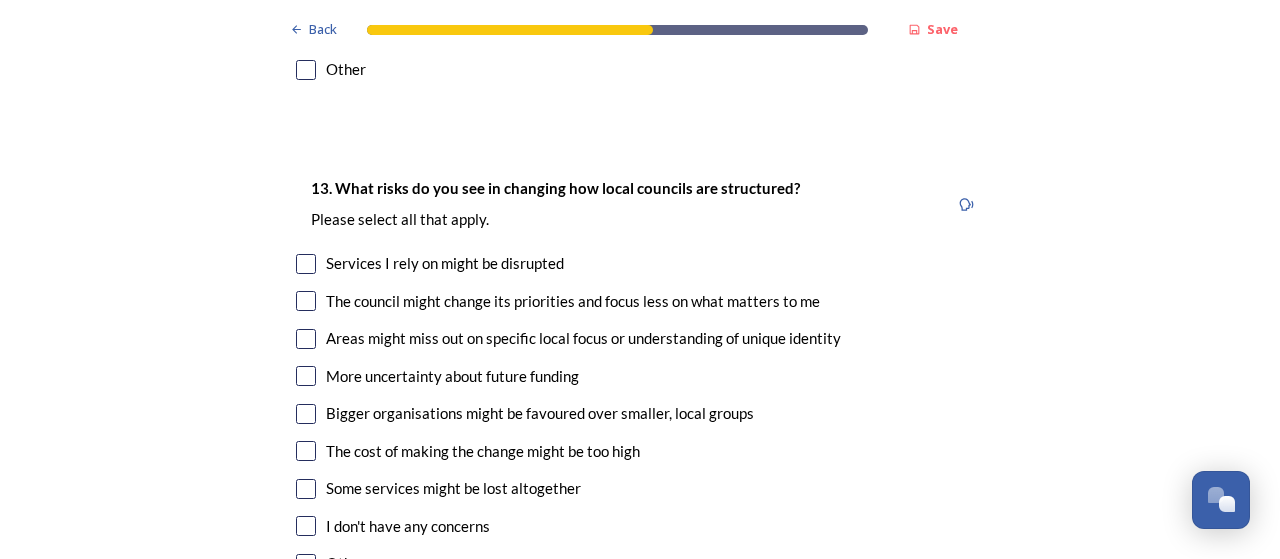click at bounding box center [306, 264] 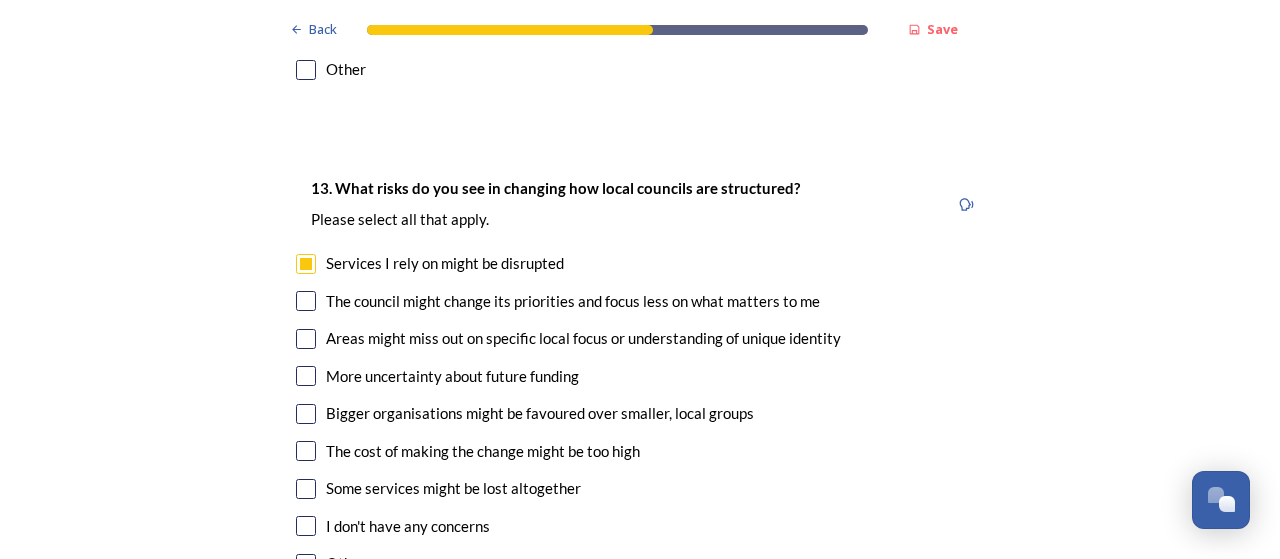 click at bounding box center (306, 301) 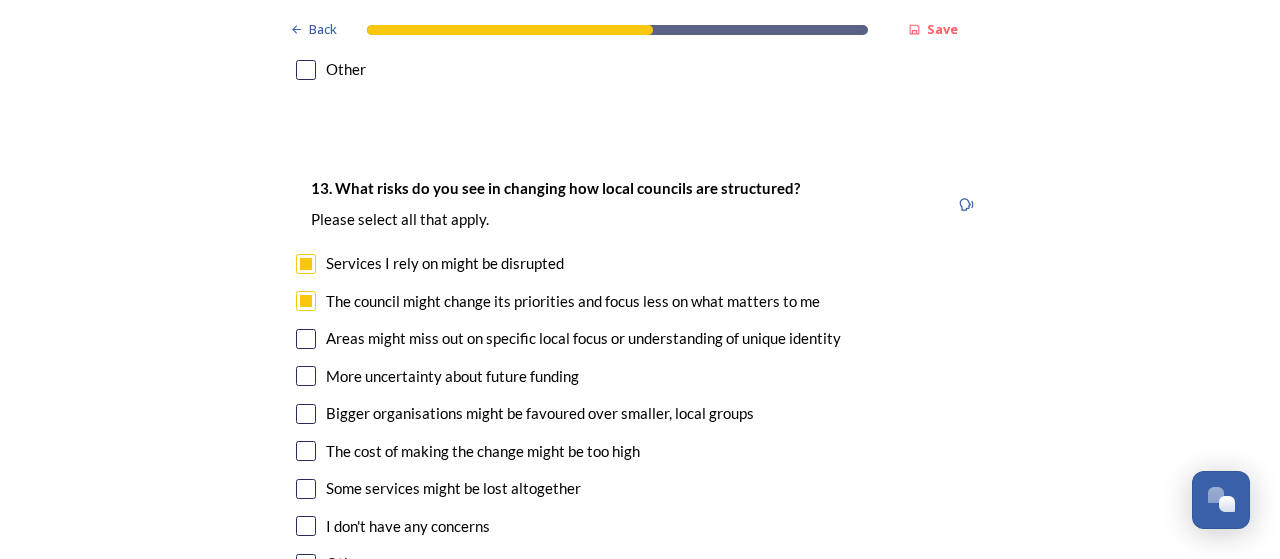 click at bounding box center (306, 339) 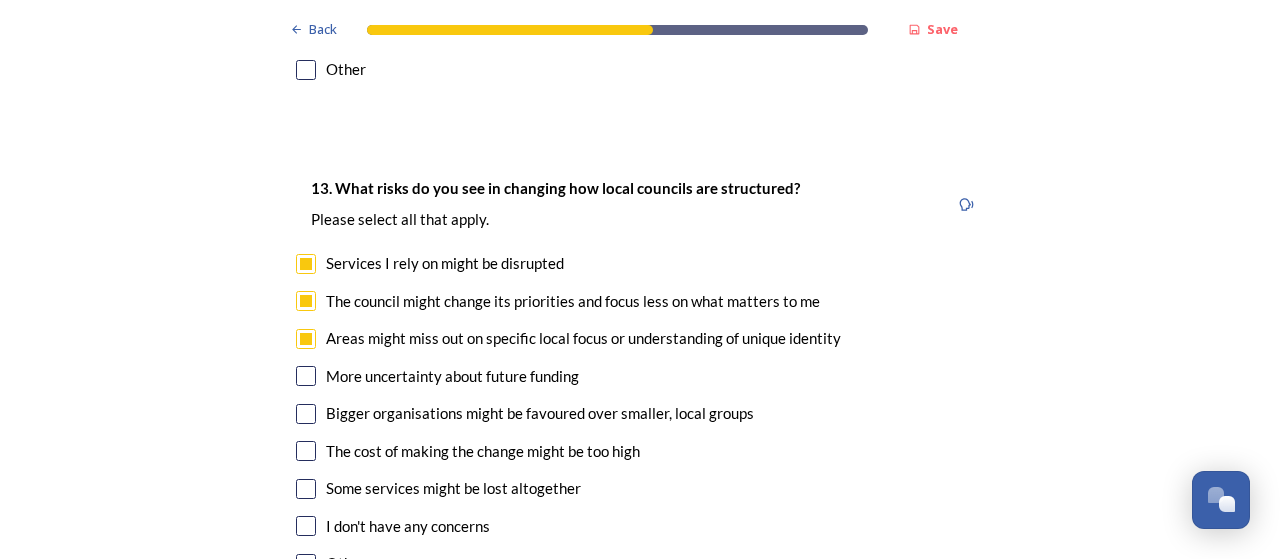 click at bounding box center (306, 414) 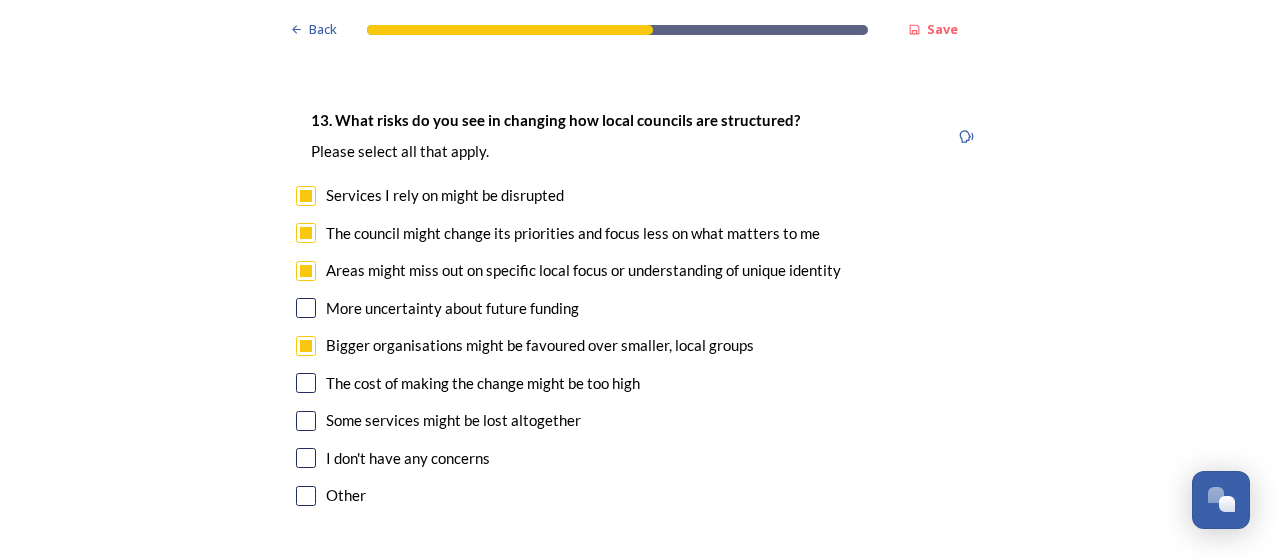 scroll, scrollTop: 4300, scrollLeft: 0, axis: vertical 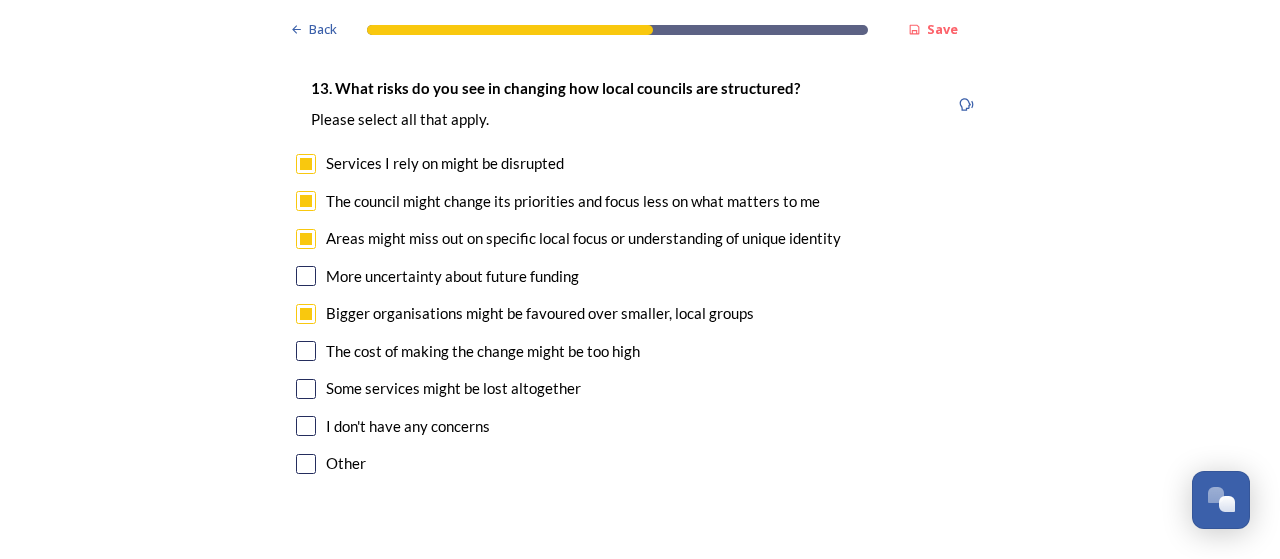 click at bounding box center [306, 389] 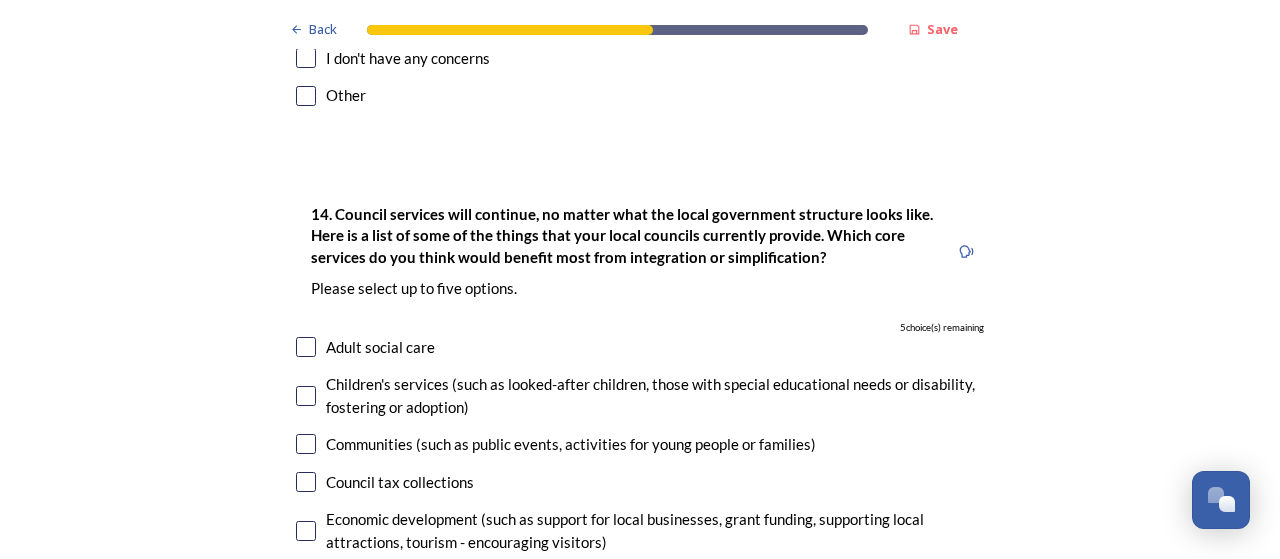 scroll, scrollTop: 4700, scrollLeft: 0, axis: vertical 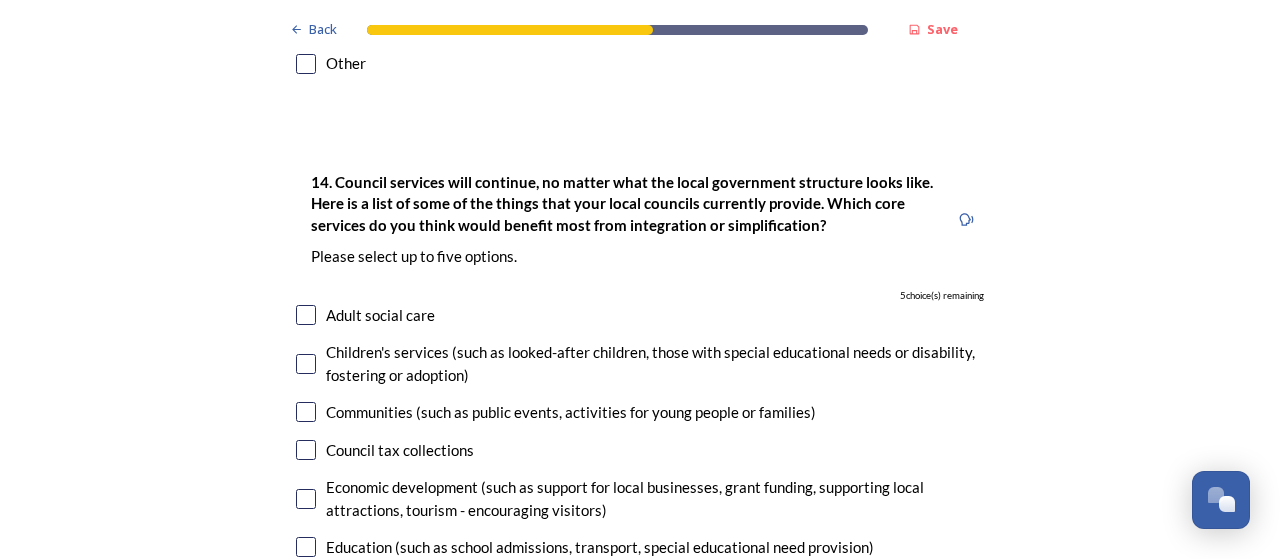 click at bounding box center (306, 315) 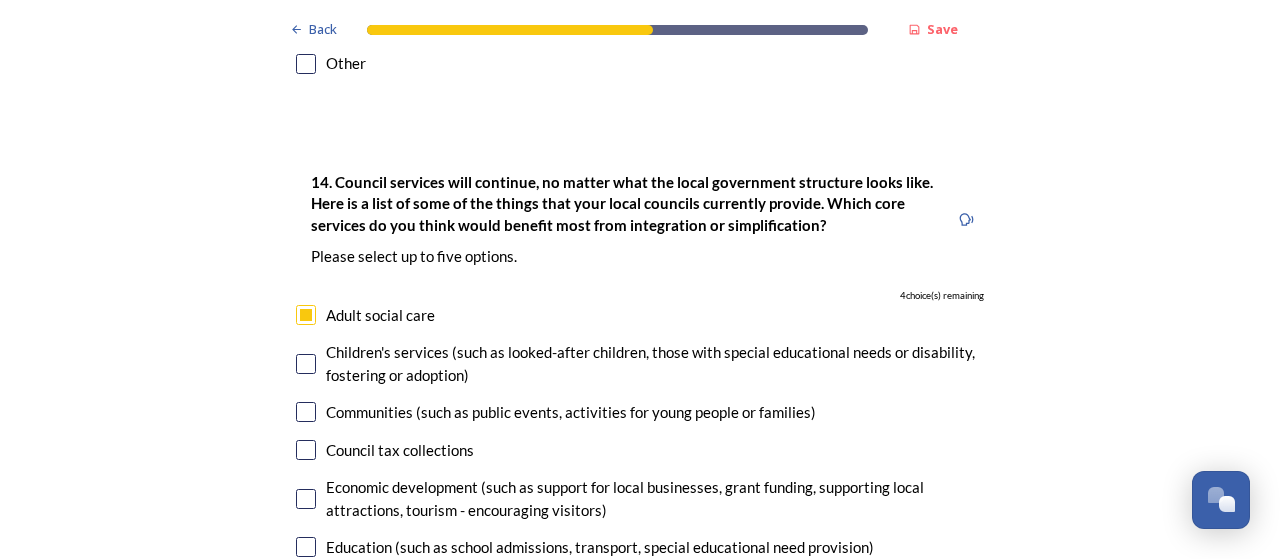 scroll, scrollTop: 4800, scrollLeft: 0, axis: vertical 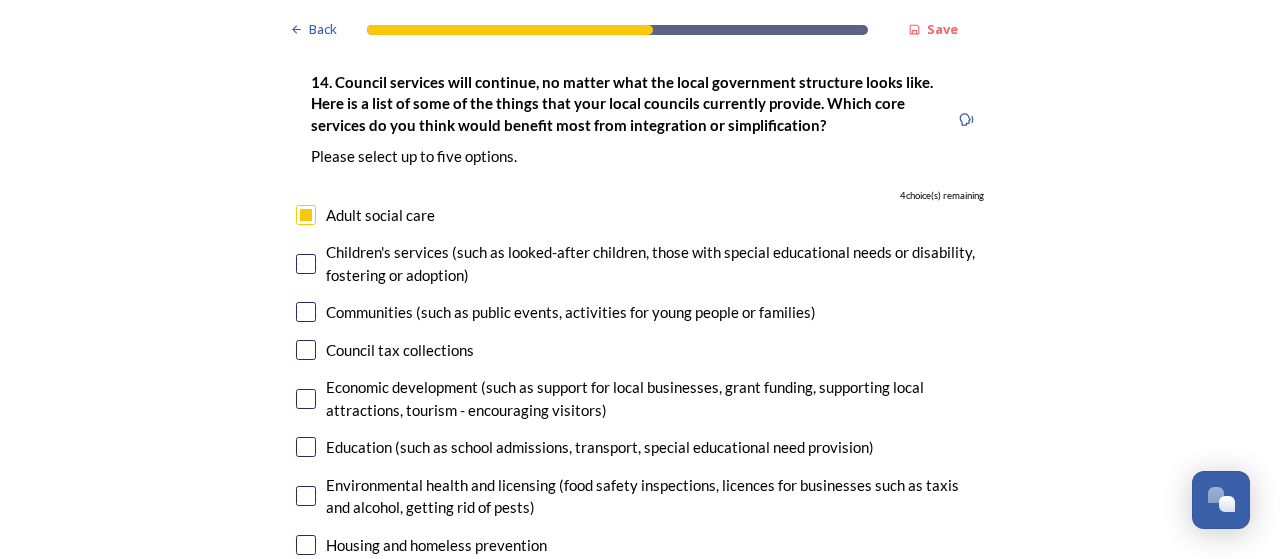 click at bounding box center [306, 399] 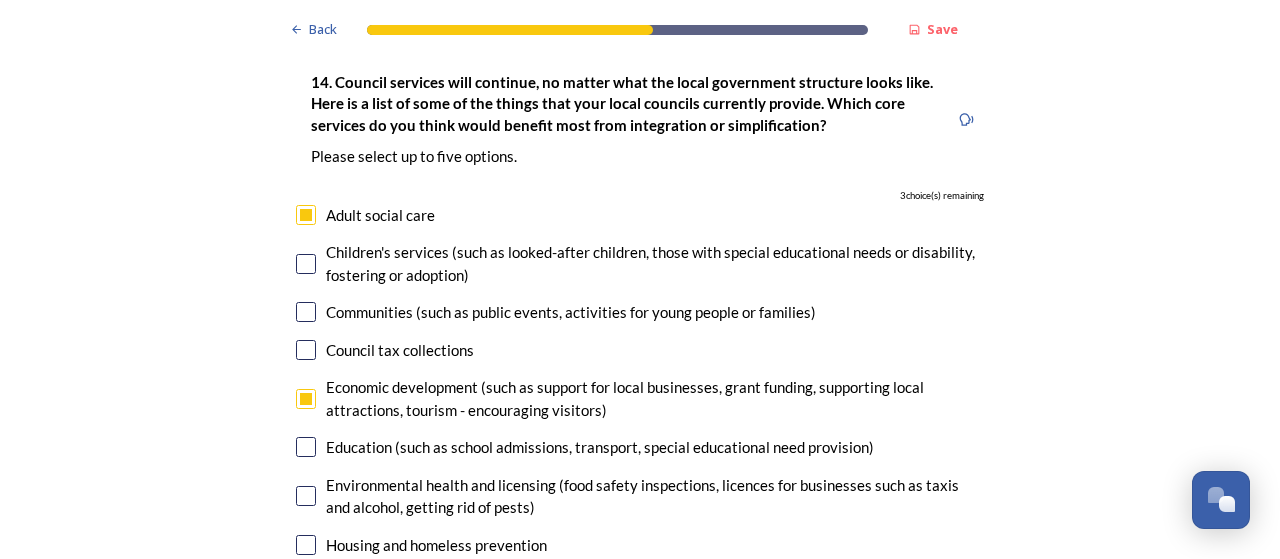 click at bounding box center [306, 447] 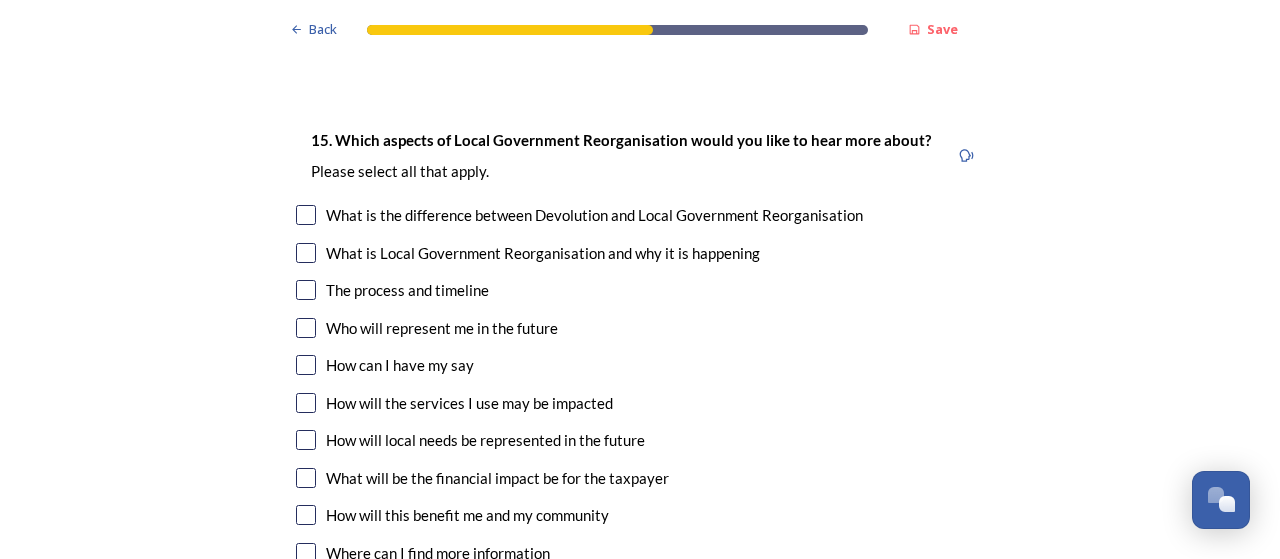 scroll, scrollTop: 5800, scrollLeft: 0, axis: vertical 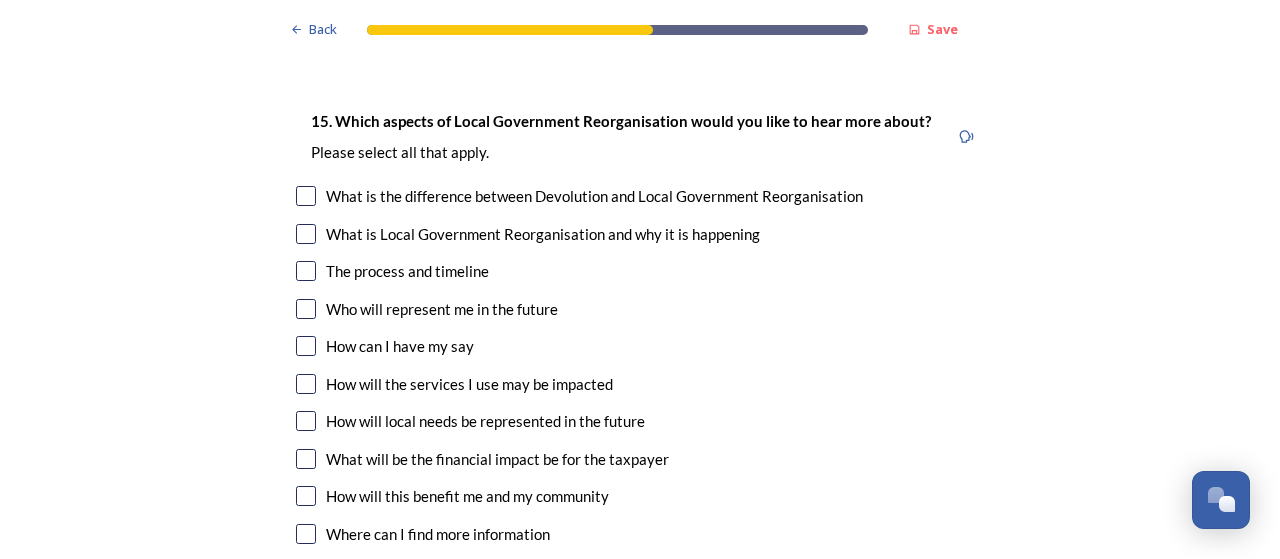 click at bounding box center [306, 309] 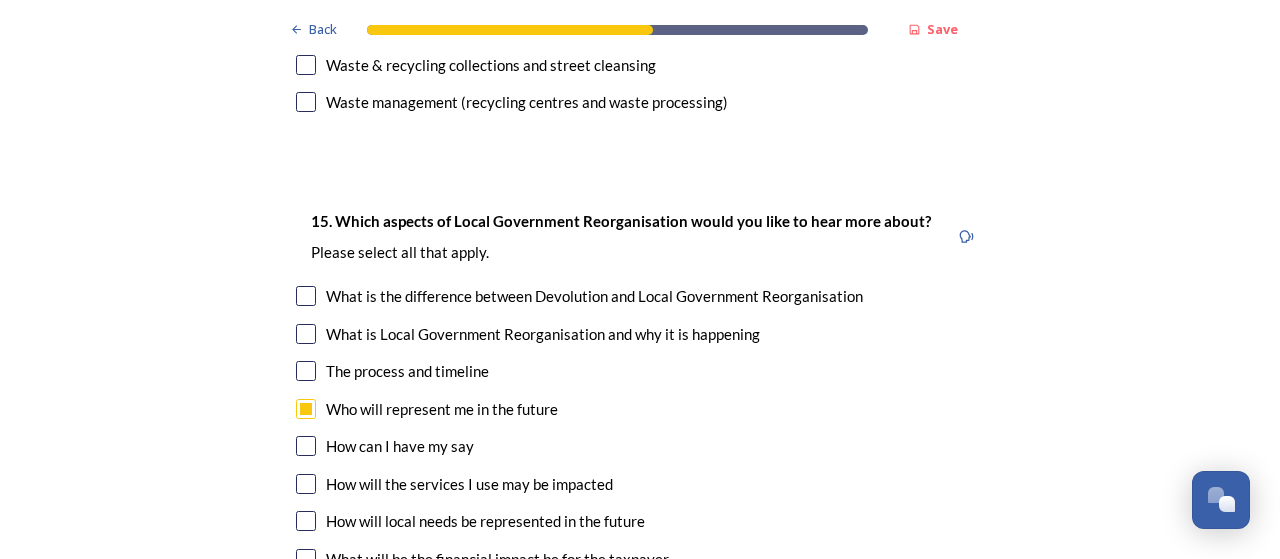 scroll, scrollTop: 5800, scrollLeft: 0, axis: vertical 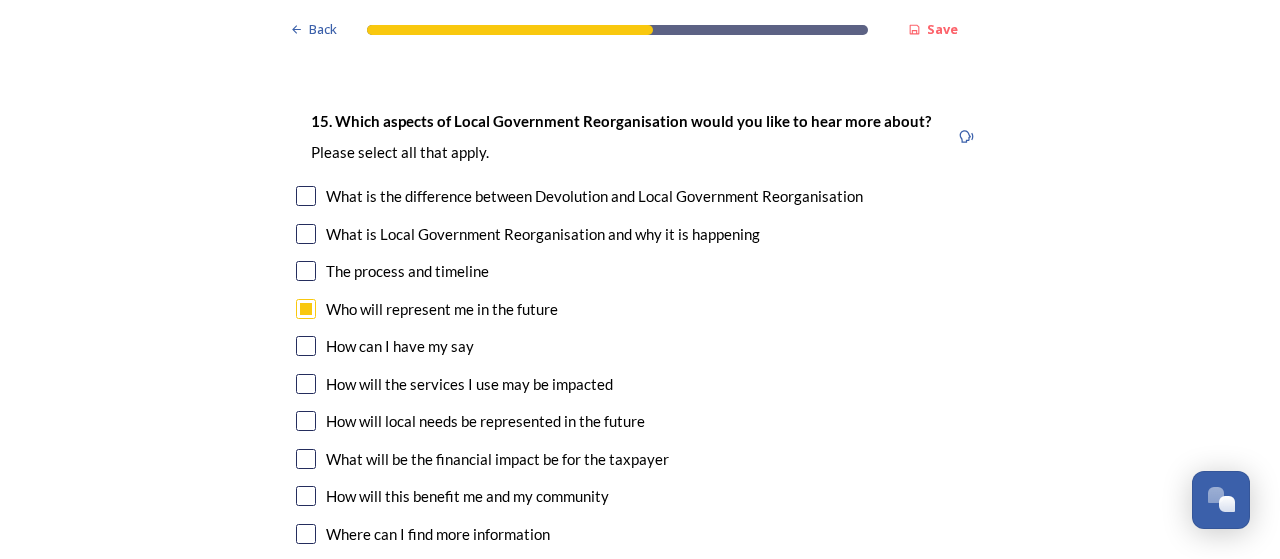 click at bounding box center (306, 421) 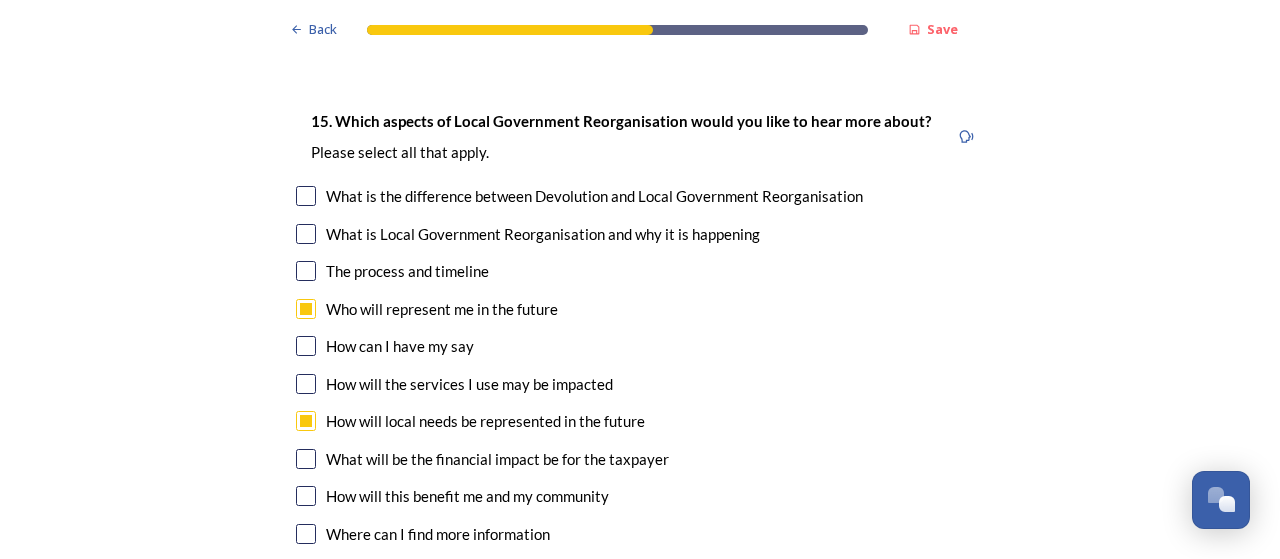 click at bounding box center (306, 459) 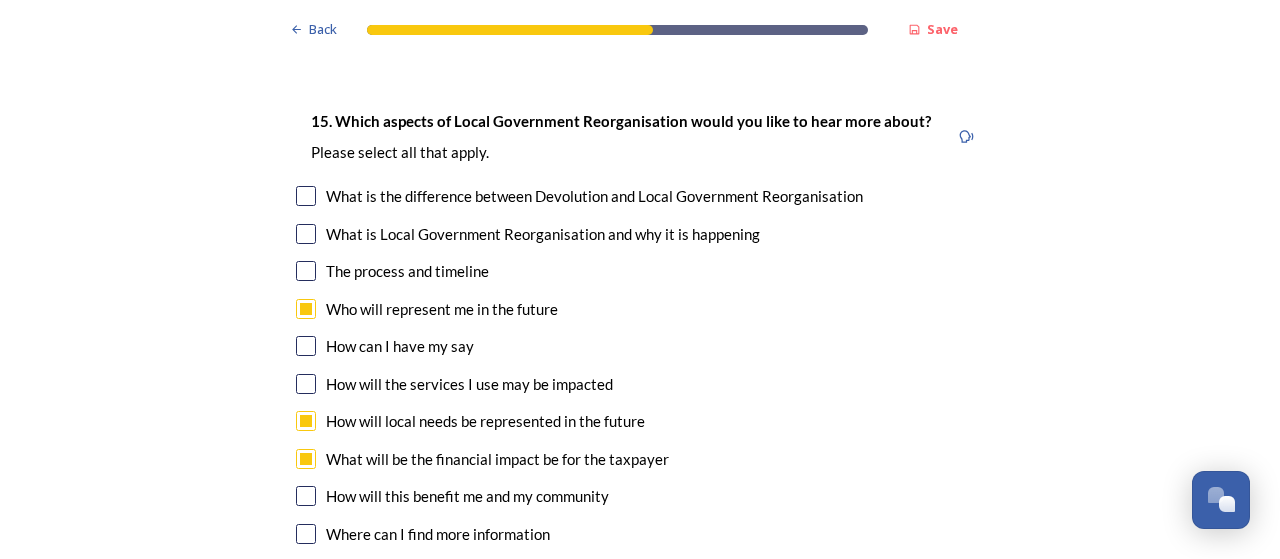 click at bounding box center [306, 496] 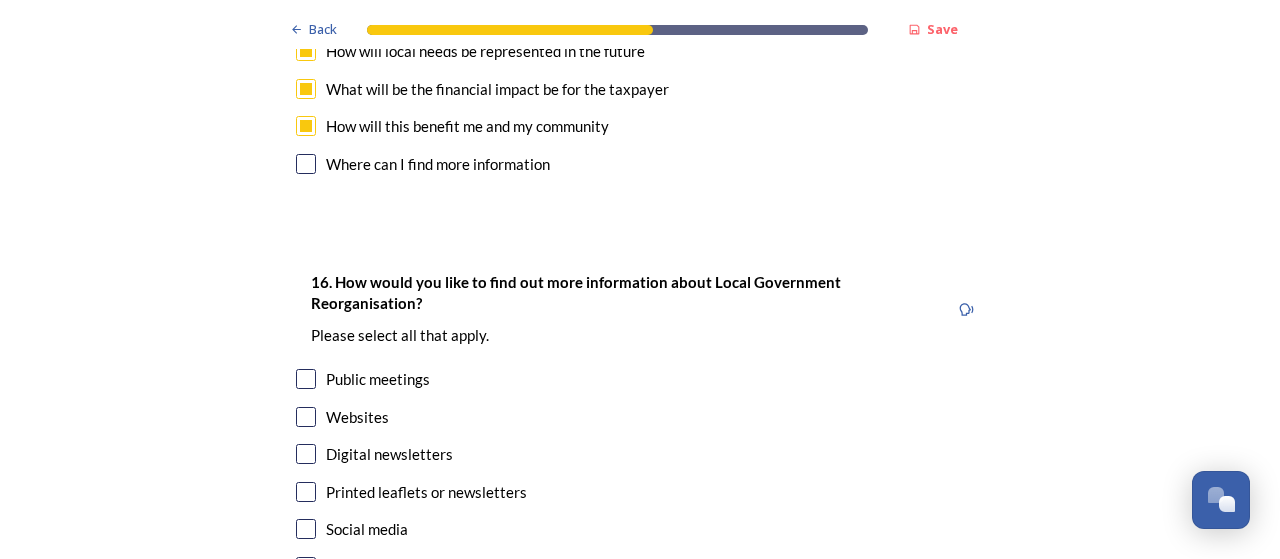 scroll, scrollTop: 6300, scrollLeft: 0, axis: vertical 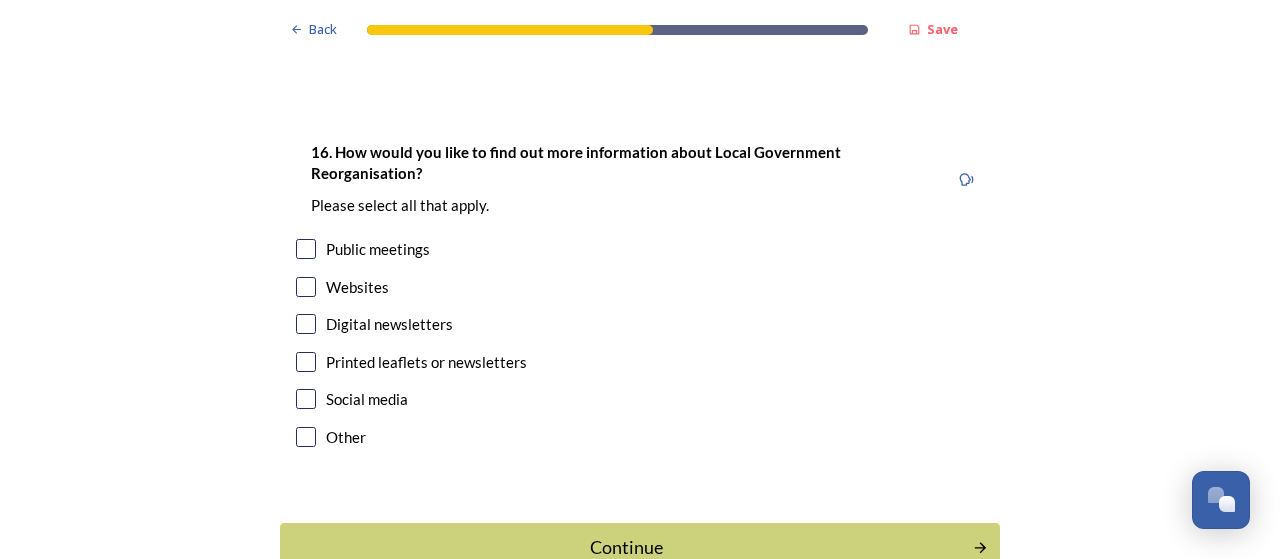click at bounding box center [306, 287] 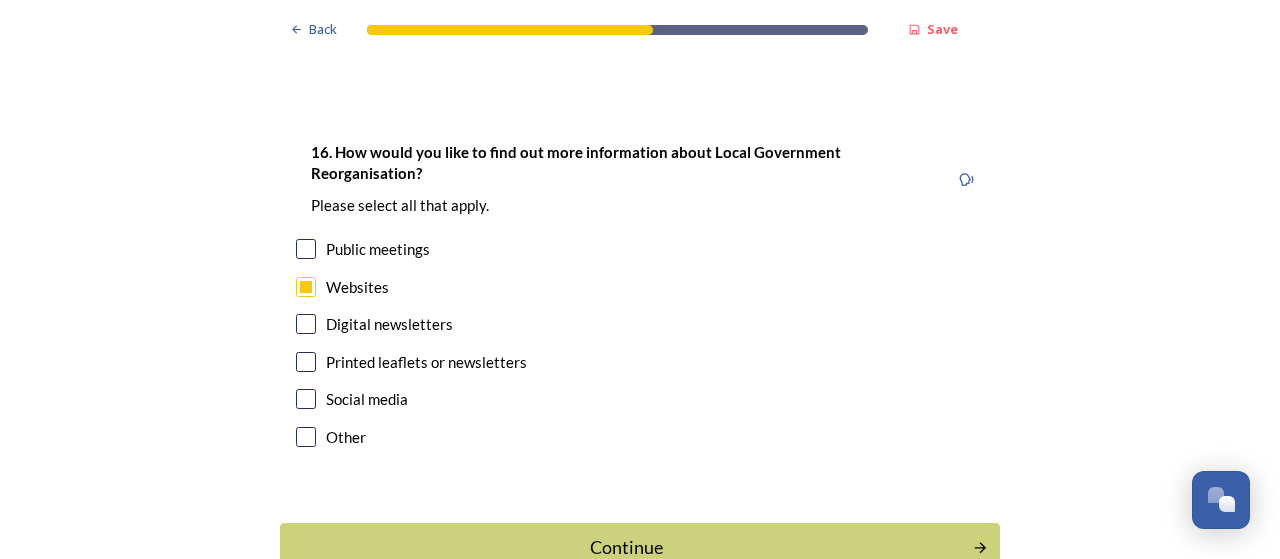 click at bounding box center (306, 399) 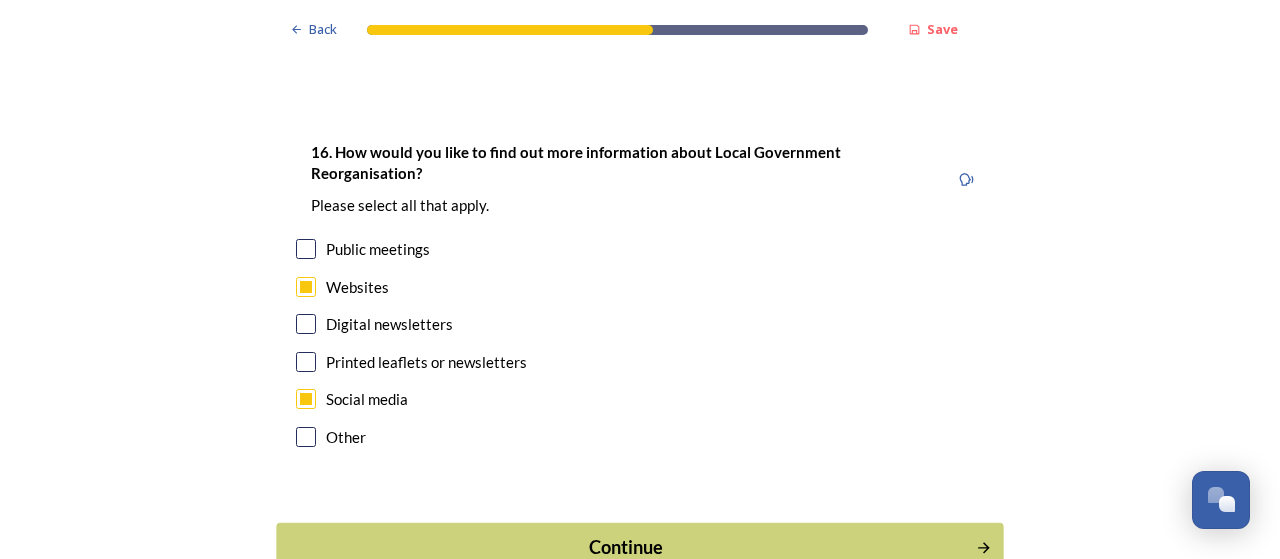 click on "Continue" at bounding box center [626, 547] 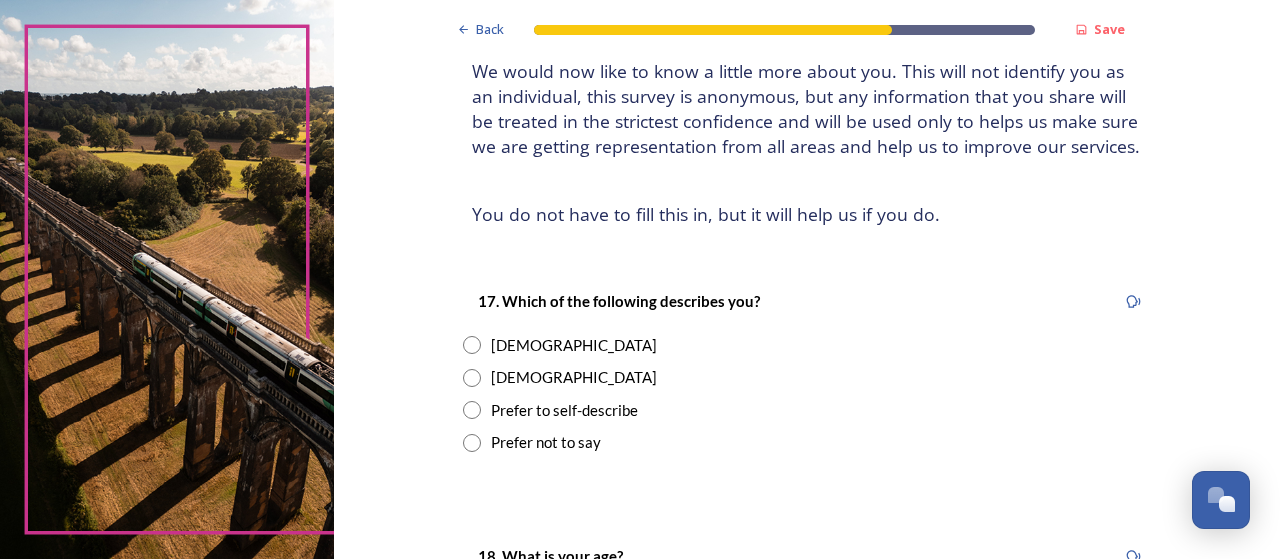 scroll, scrollTop: 200, scrollLeft: 0, axis: vertical 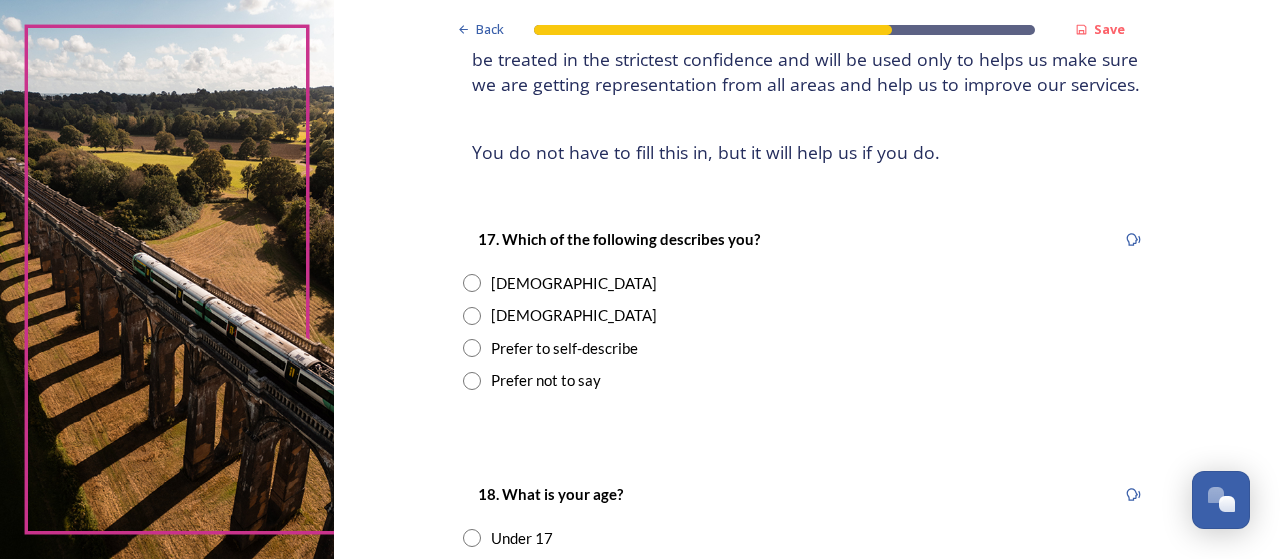 click at bounding box center [472, 316] 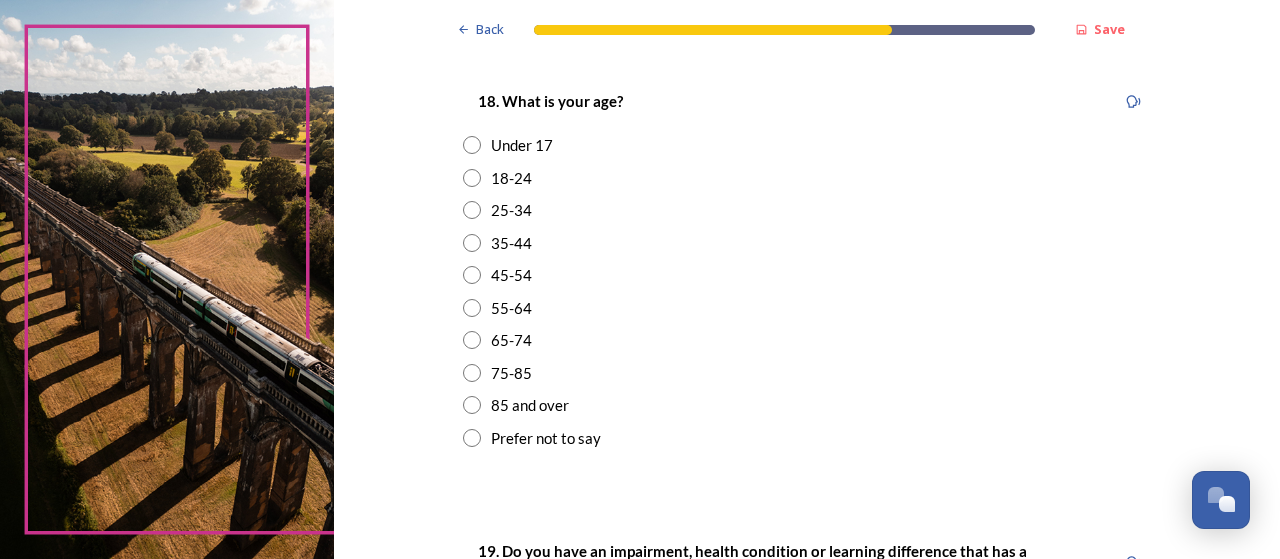 scroll, scrollTop: 600, scrollLeft: 0, axis: vertical 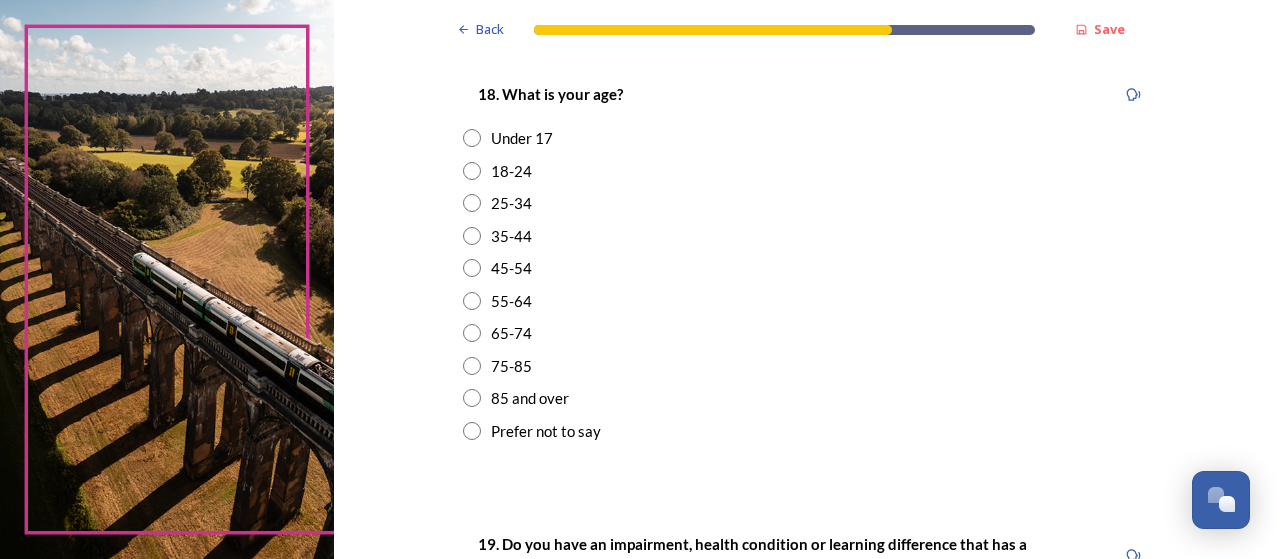 click at bounding box center (472, 236) 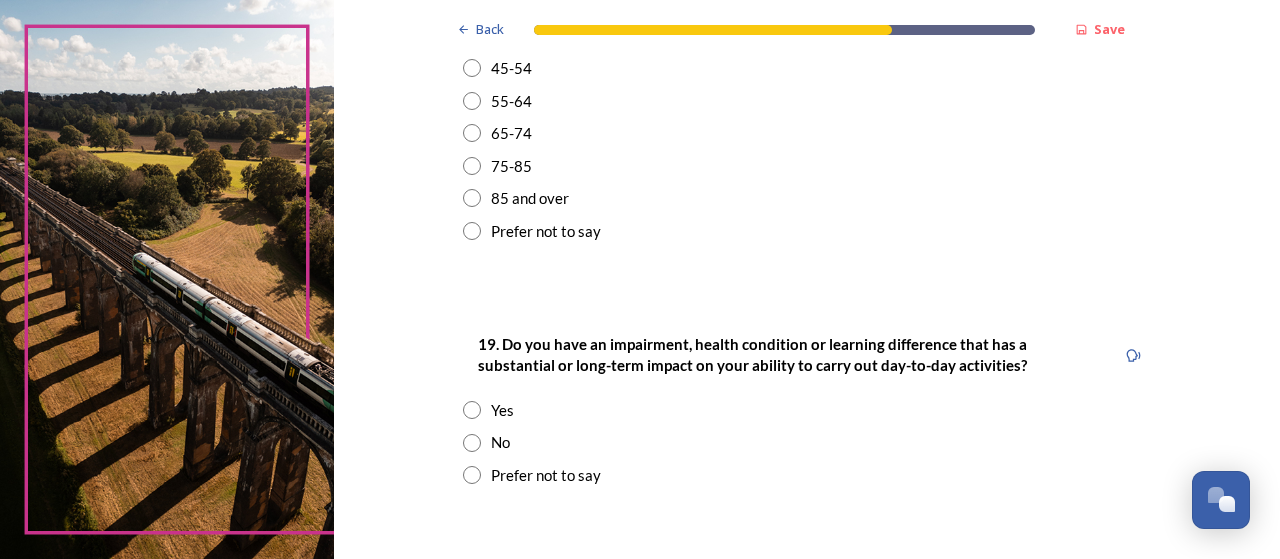 scroll, scrollTop: 900, scrollLeft: 0, axis: vertical 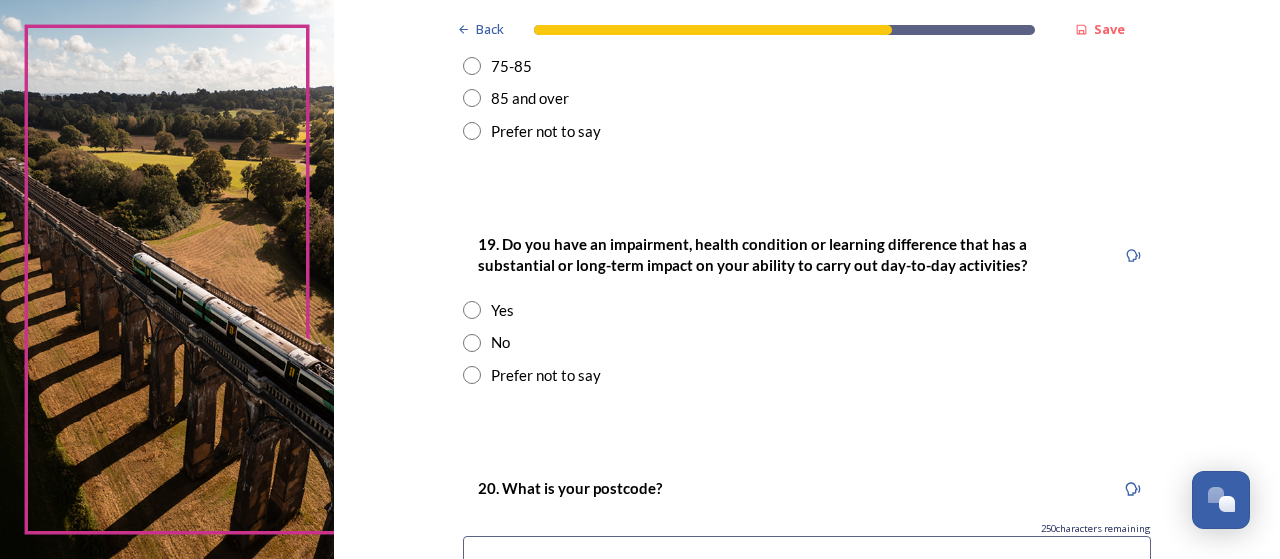 click at bounding box center [472, 343] 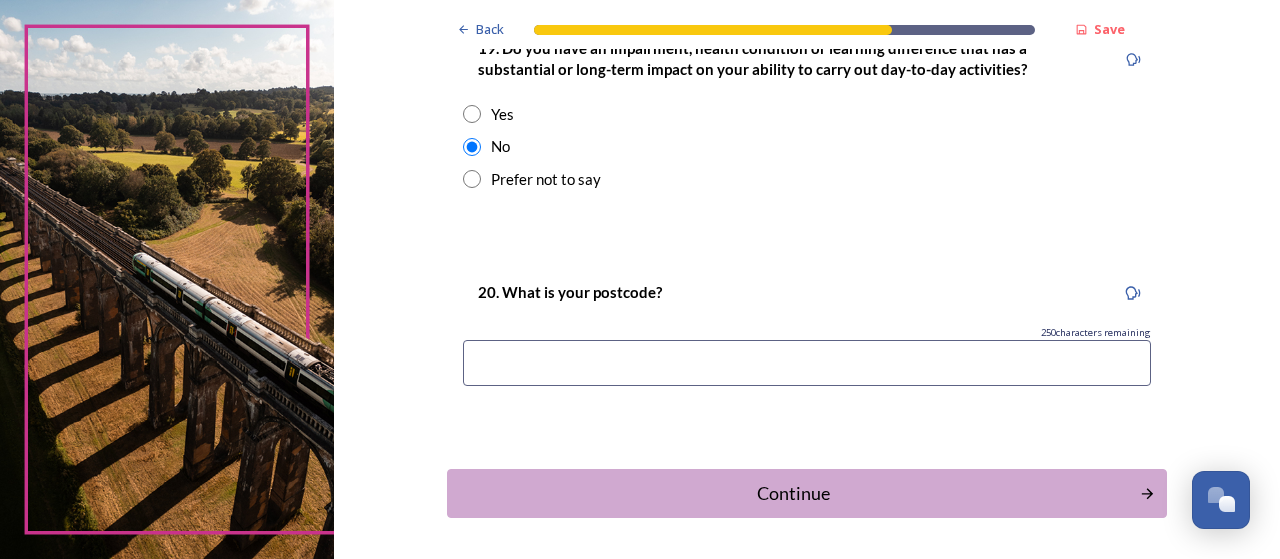 scroll, scrollTop: 1100, scrollLeft: 0, axis: vertical 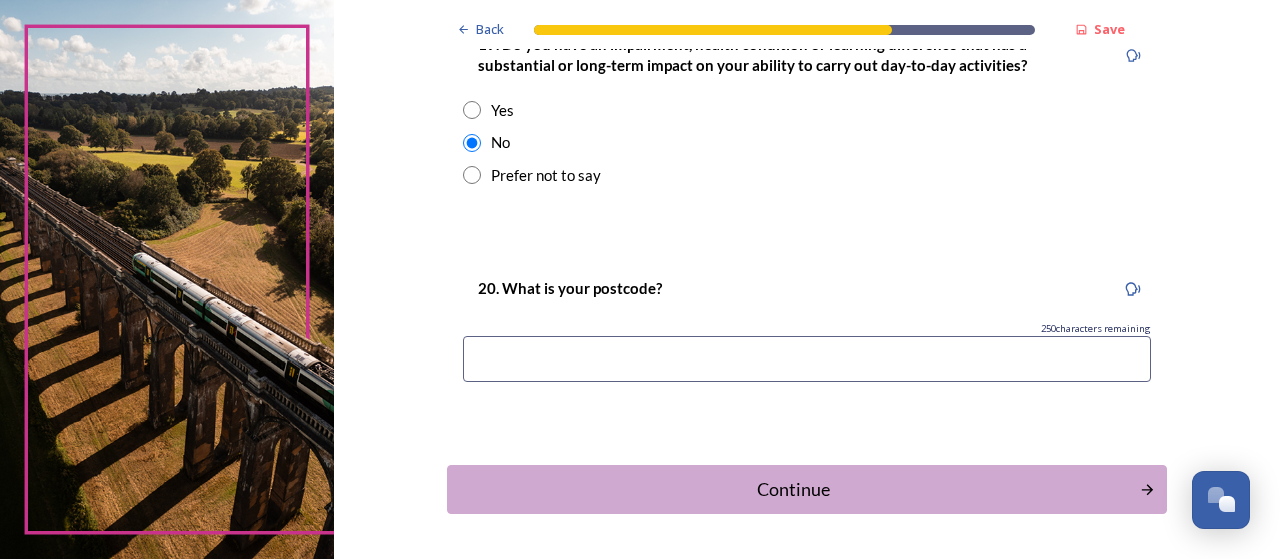 click at bounding box center (807, 359) 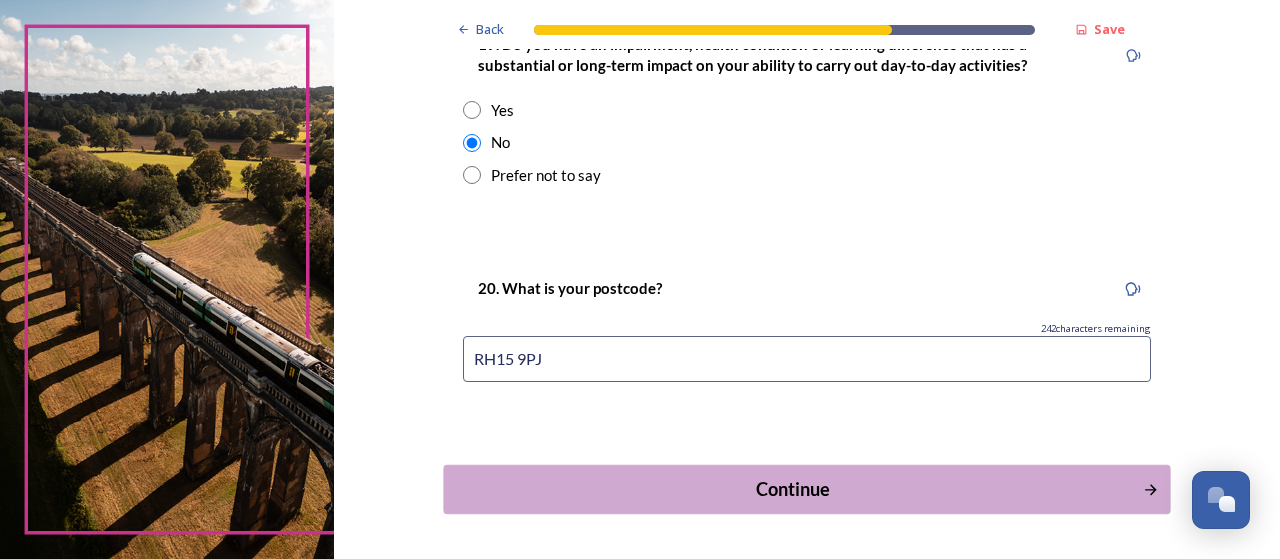 type on "RH15 9PJ" 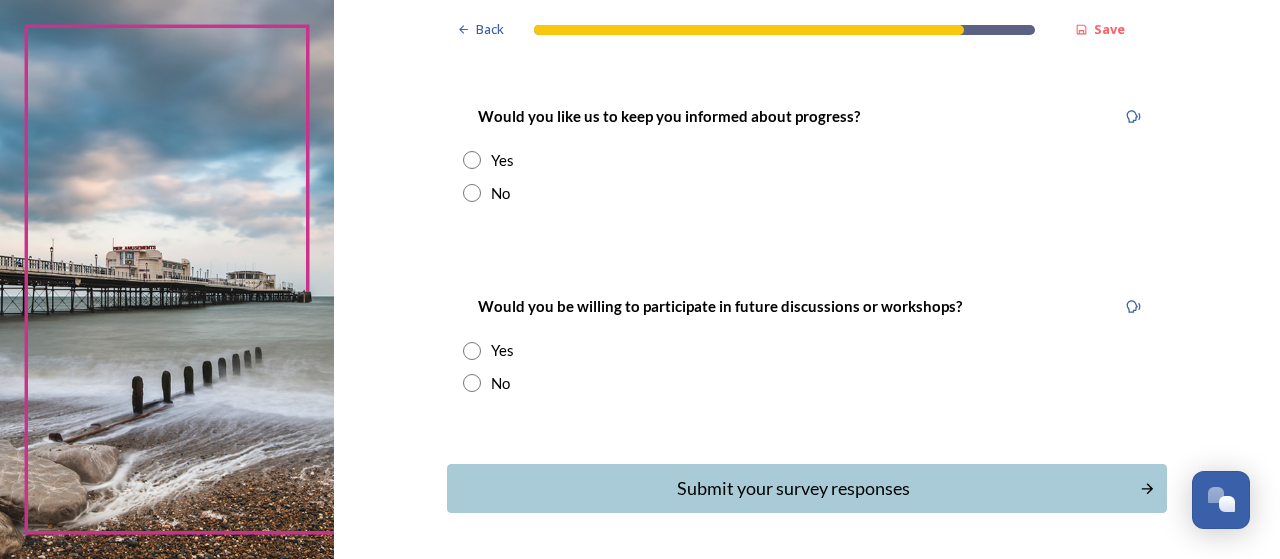 scroll, scrollTop: 300, scrollLeft: 0, axis: vertical 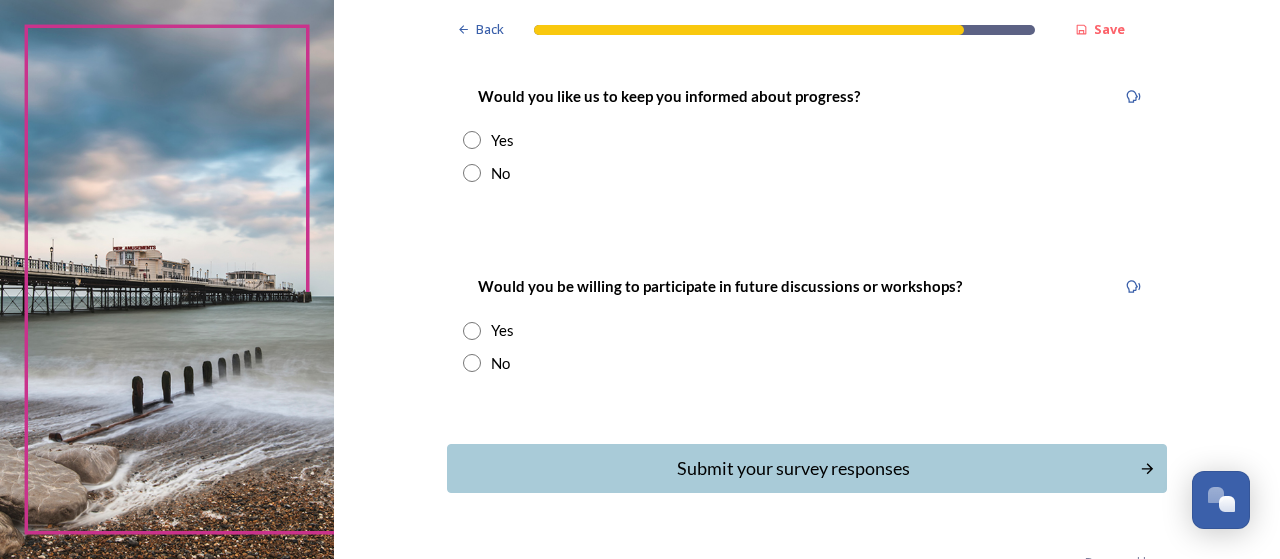 click at bounding box center (472, 140) 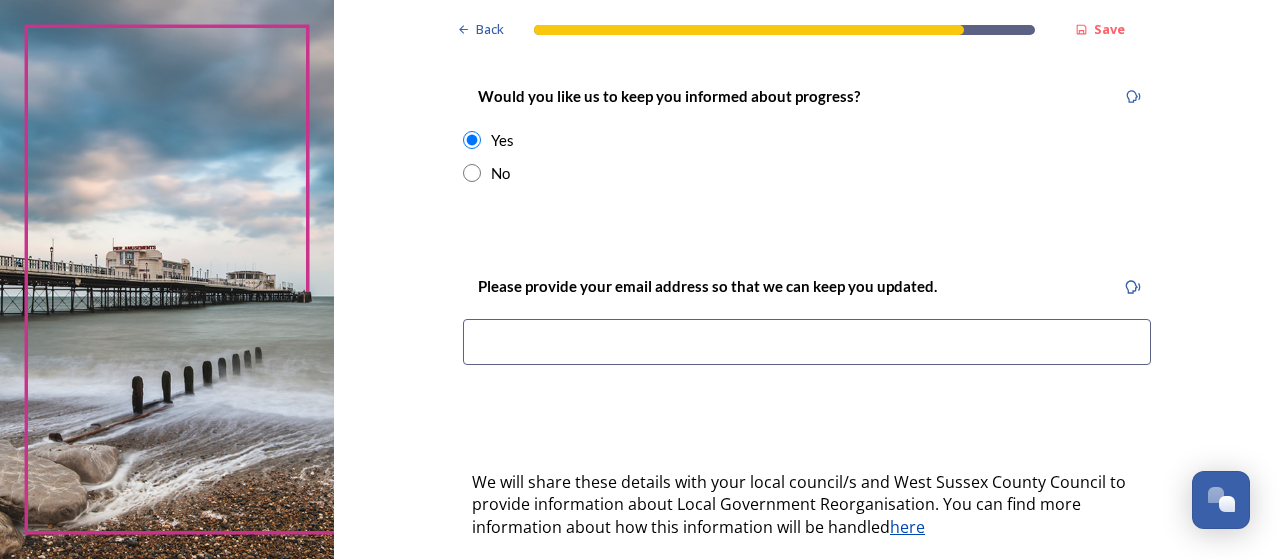 click at bounding box center [472, 140] 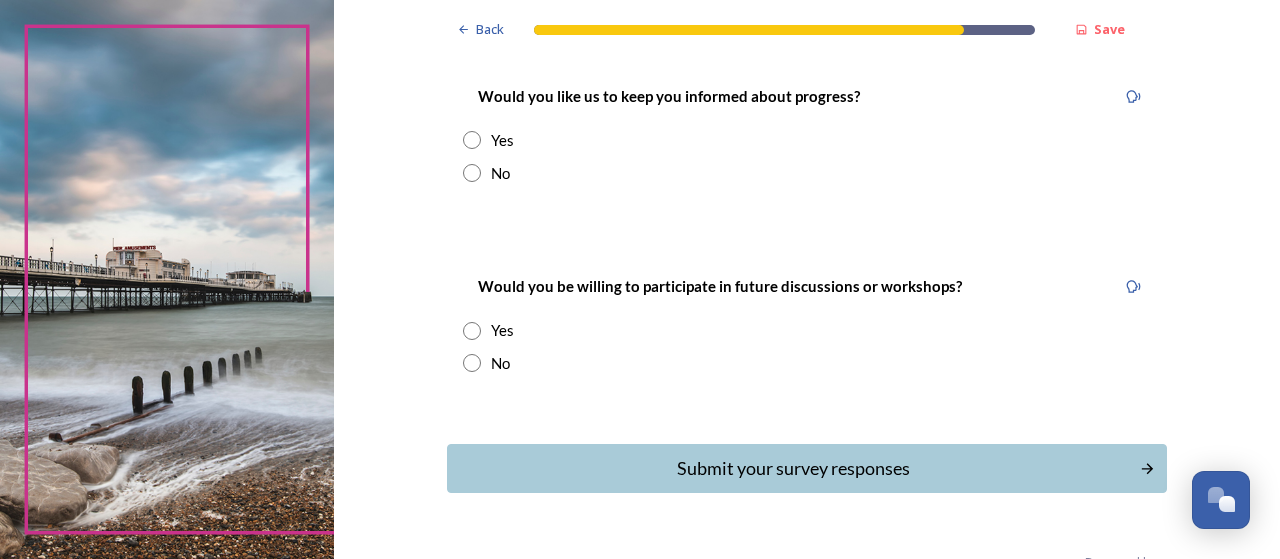 click at bounding box center (472, 173) 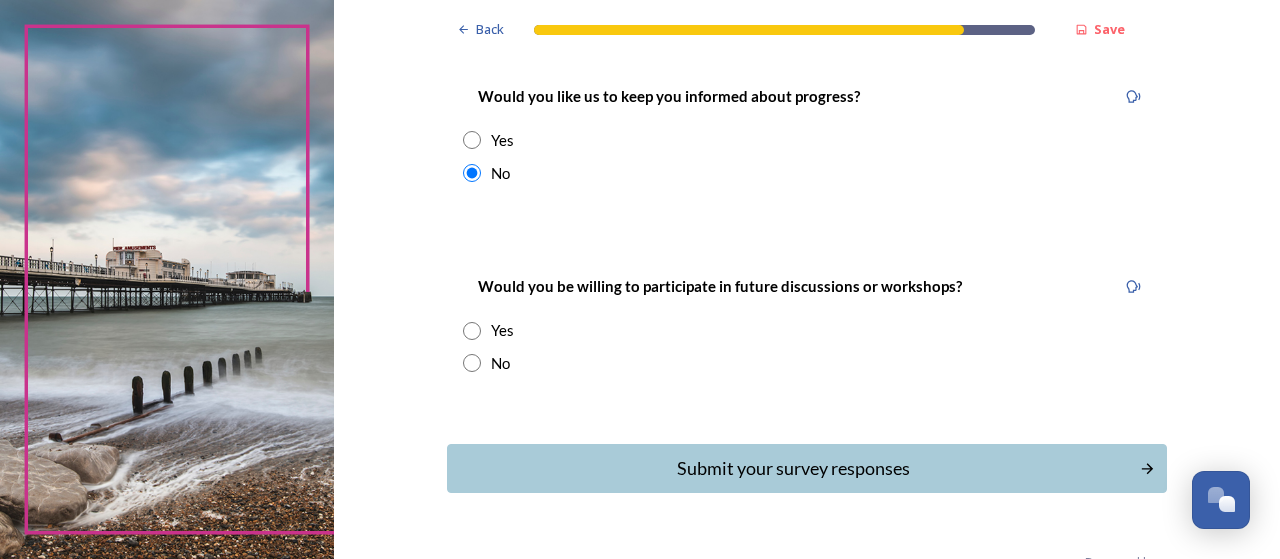 click at bounding box center [472, 363] 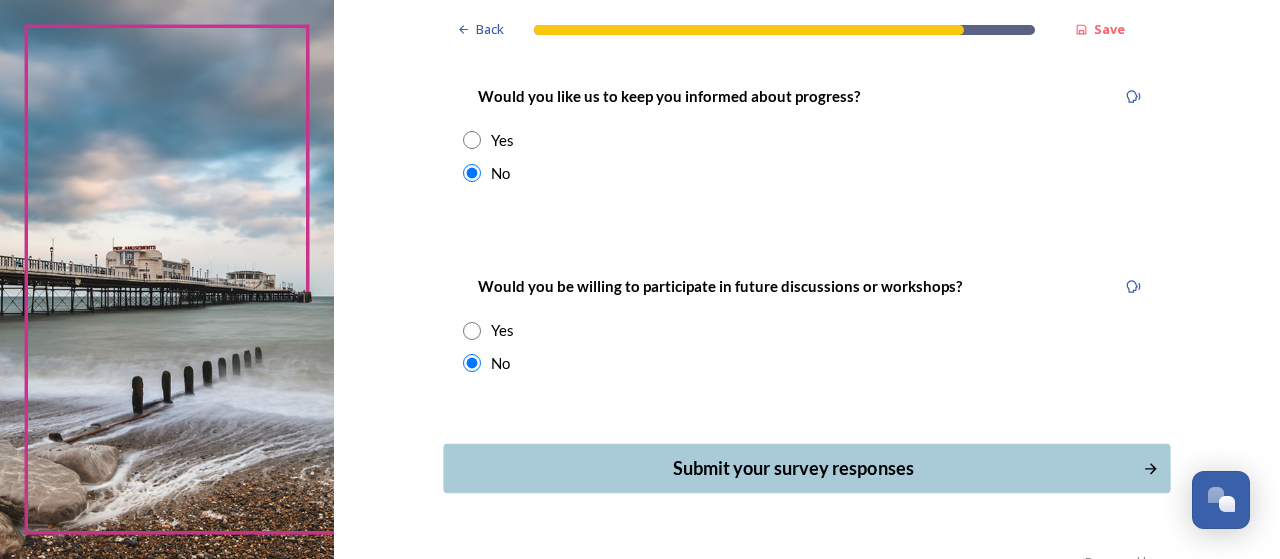 click on "Submit your survey responses" at bounding box center [793, 468] 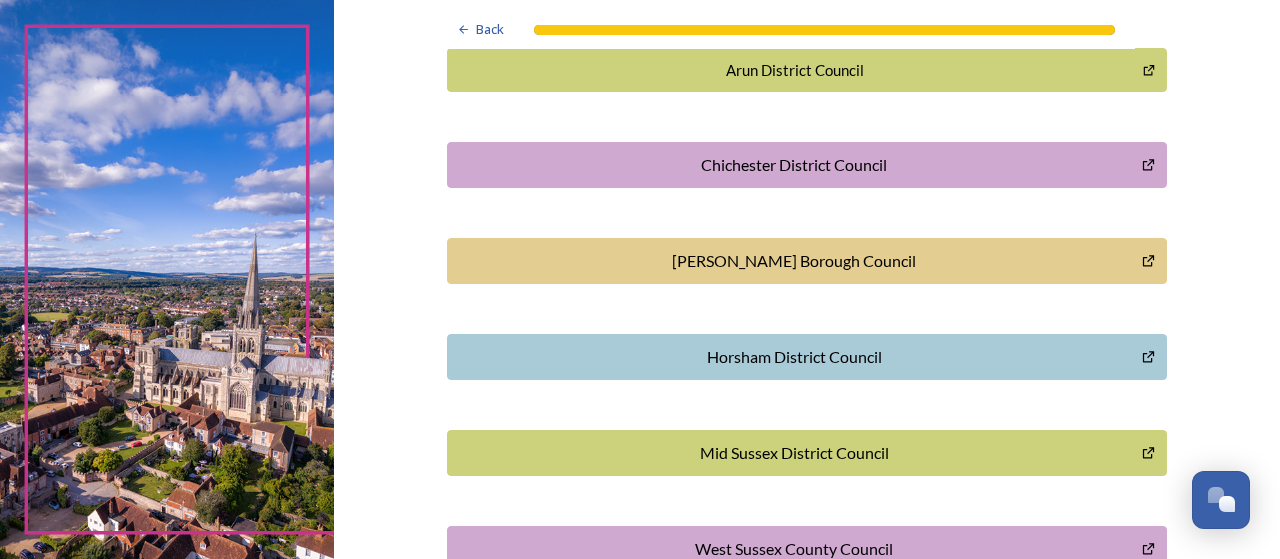 scroll, scrollTop: 700, scrollLeft: 0, axis: vertical 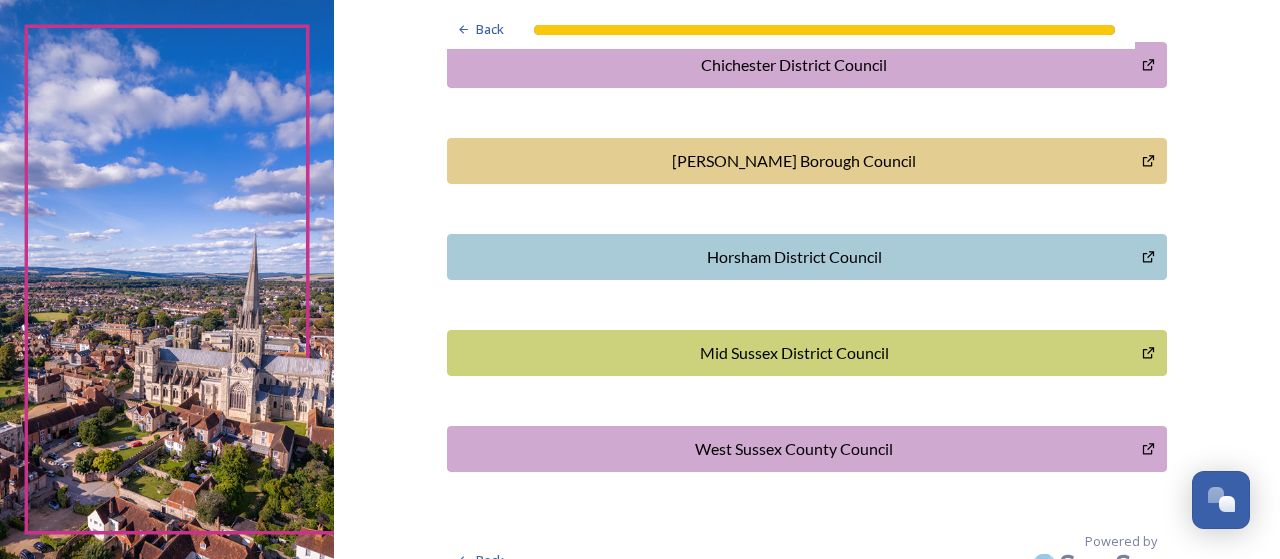 click on "Mid Sussex District Council" at bounding box center [794, 353] 